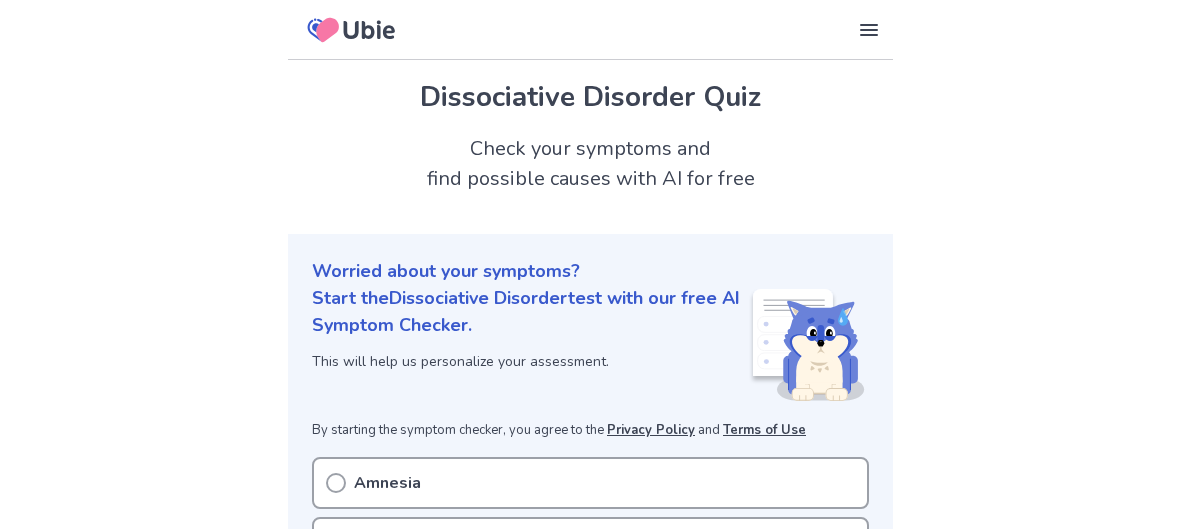scroll, scrollTop: 0, scrollLeft: 0, axis: both 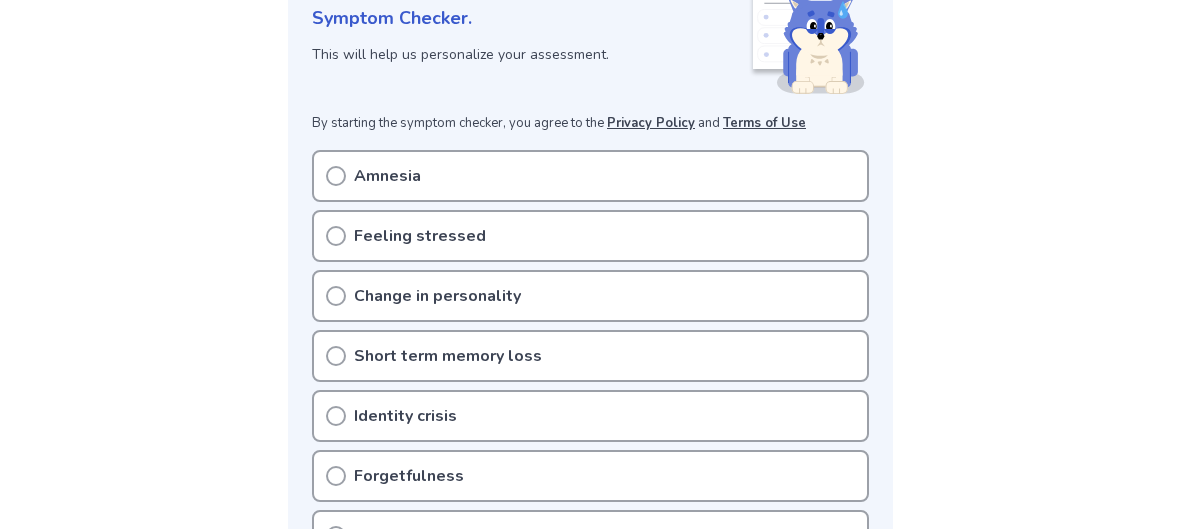 click on "Amnesia" at bounding box center [590, 176] 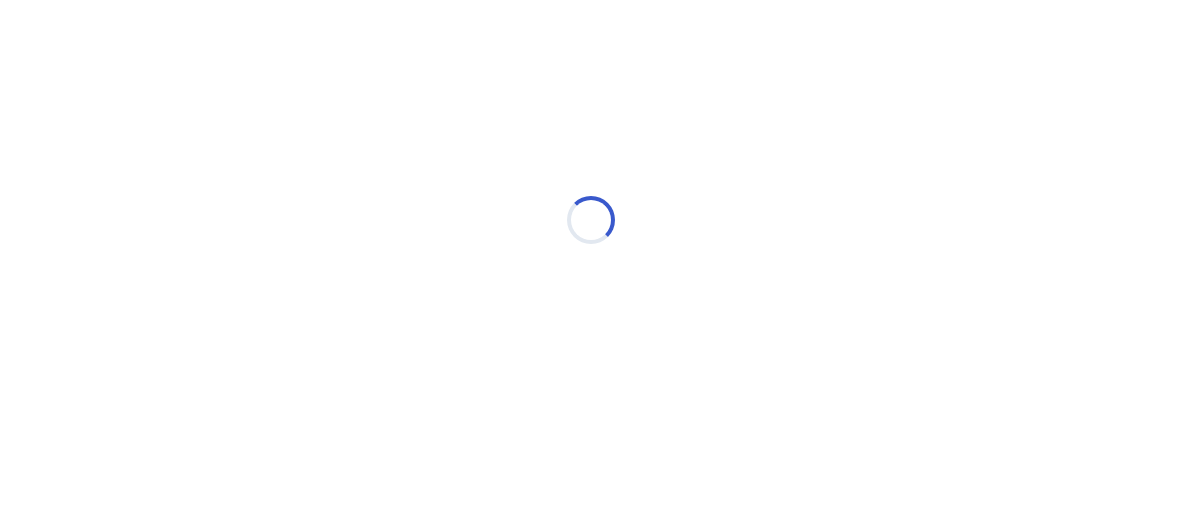 scroll, scrollTop: 0, scrollLeft: 0, axis: both 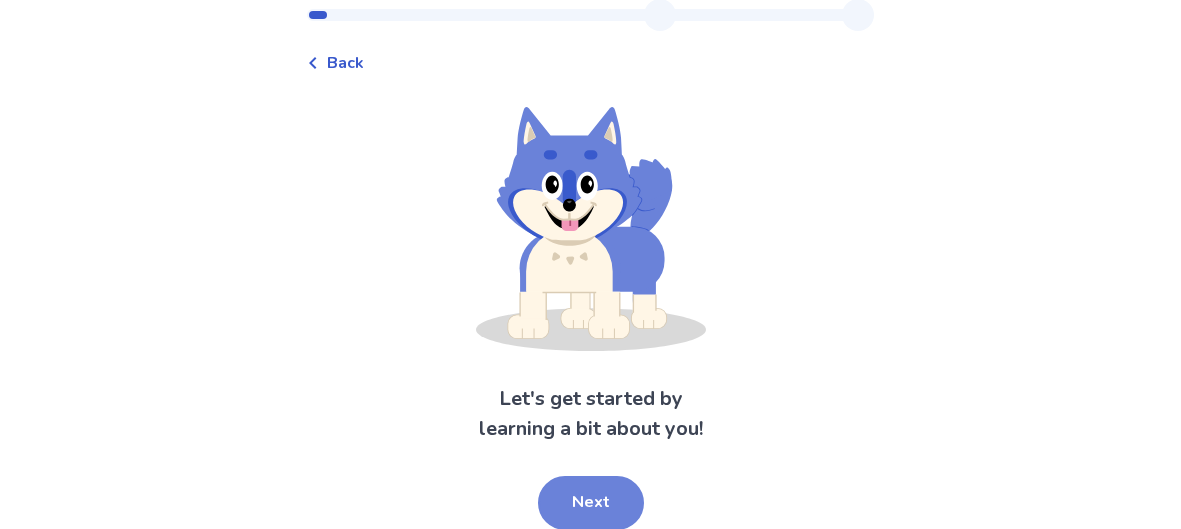 click on "Next" at bounding box center [591, 503] 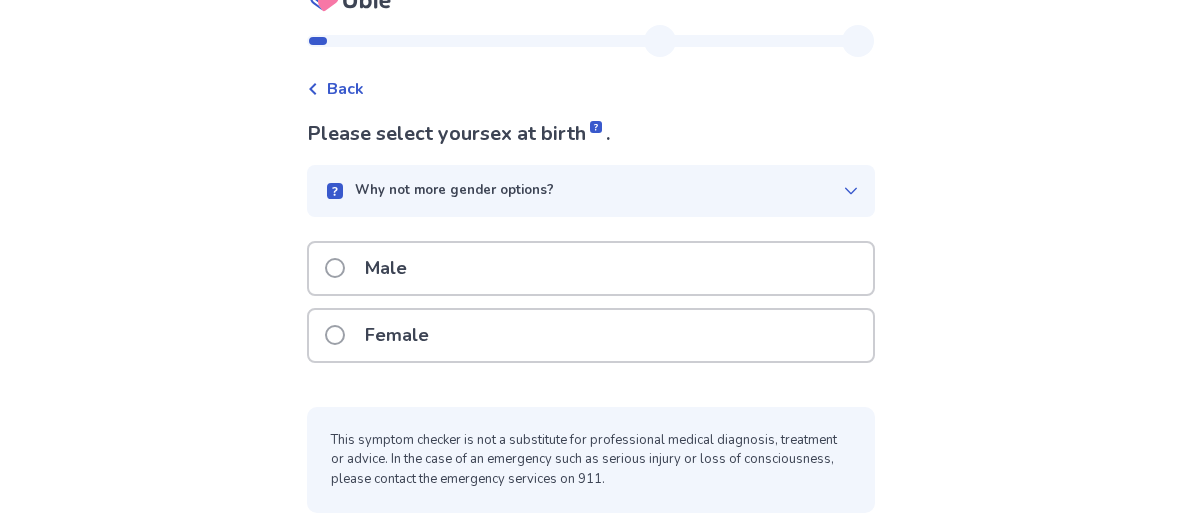 click on "Female" at bounding box center [383, 335] 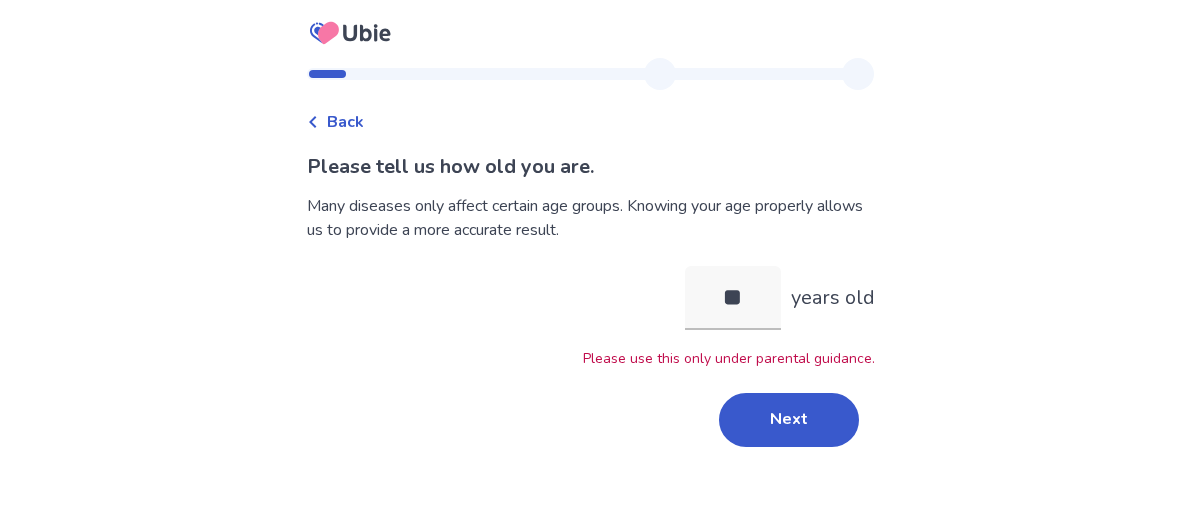 type on "*" 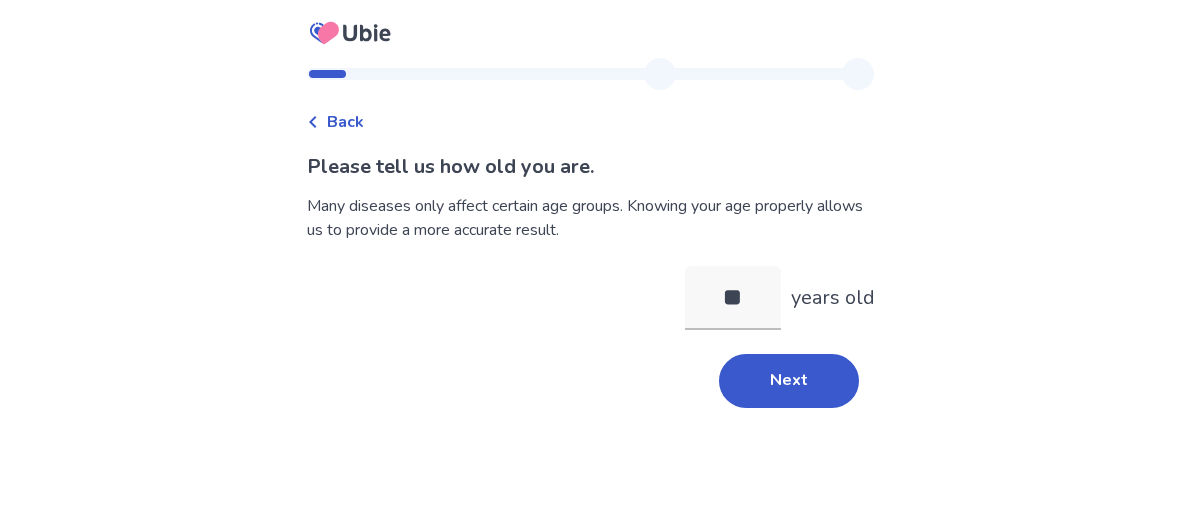 type on "*" 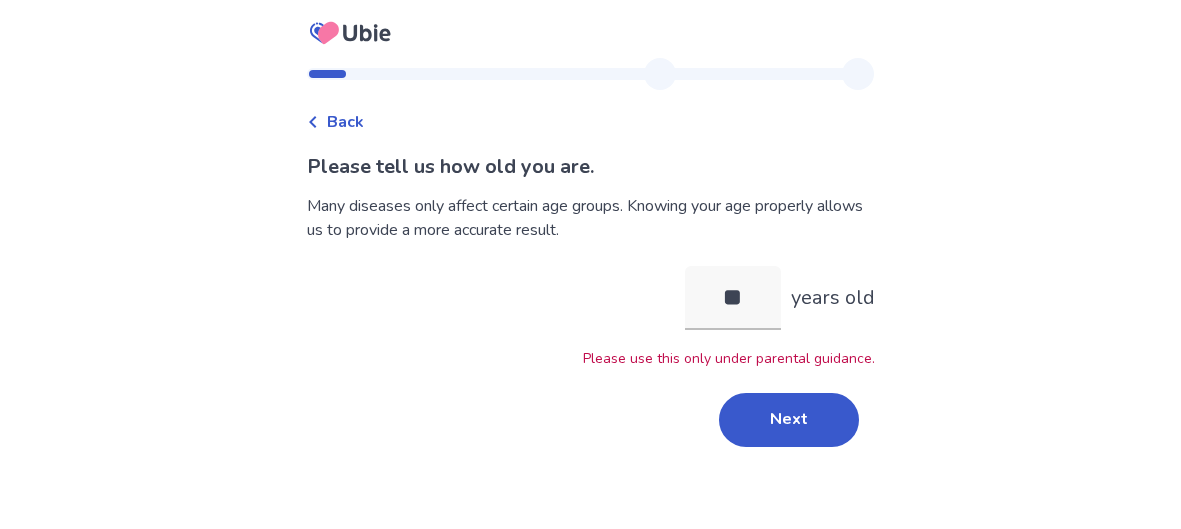 type on "*" 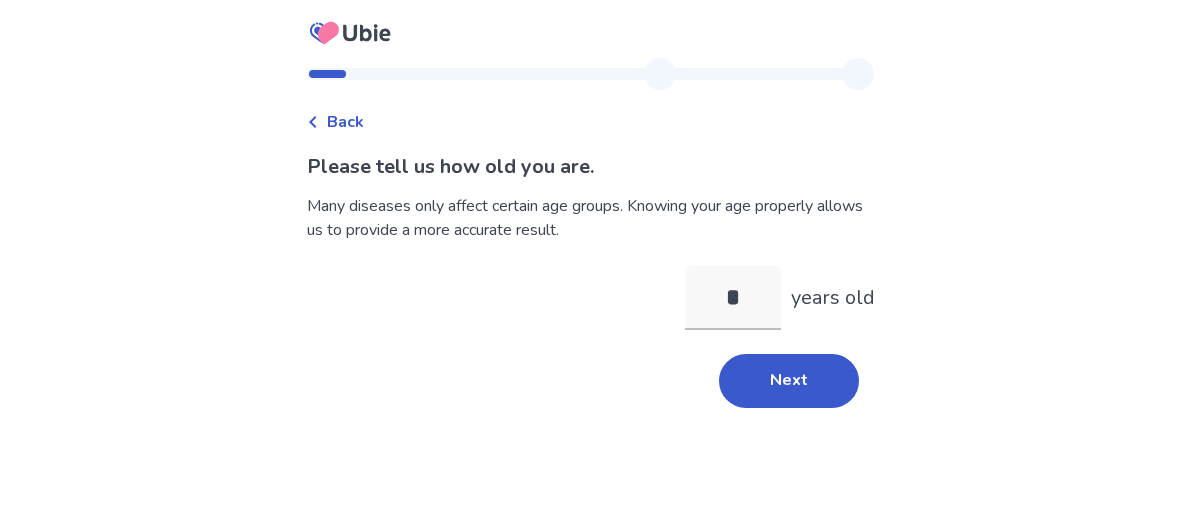 type on "**" 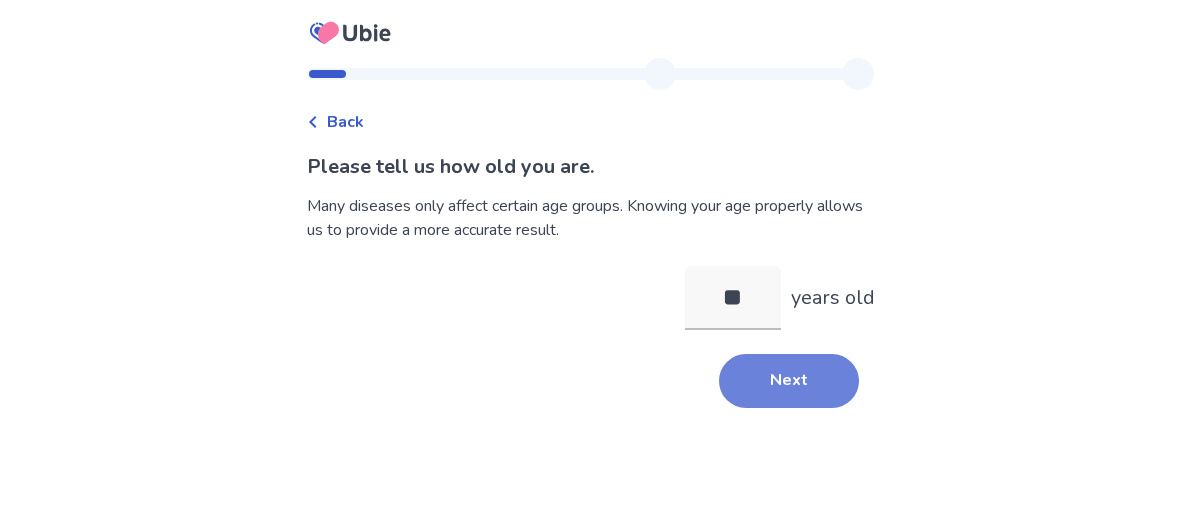 click on "Next" at bounding box center (789, 381) 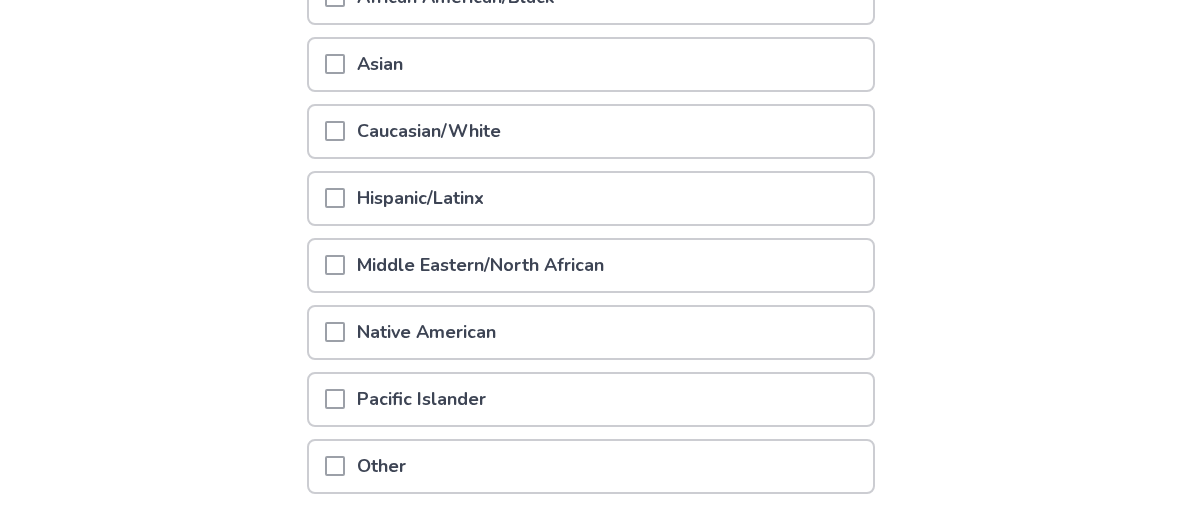 scroll, scrollTop: 340, scrollLeft: 0, axis: vertical 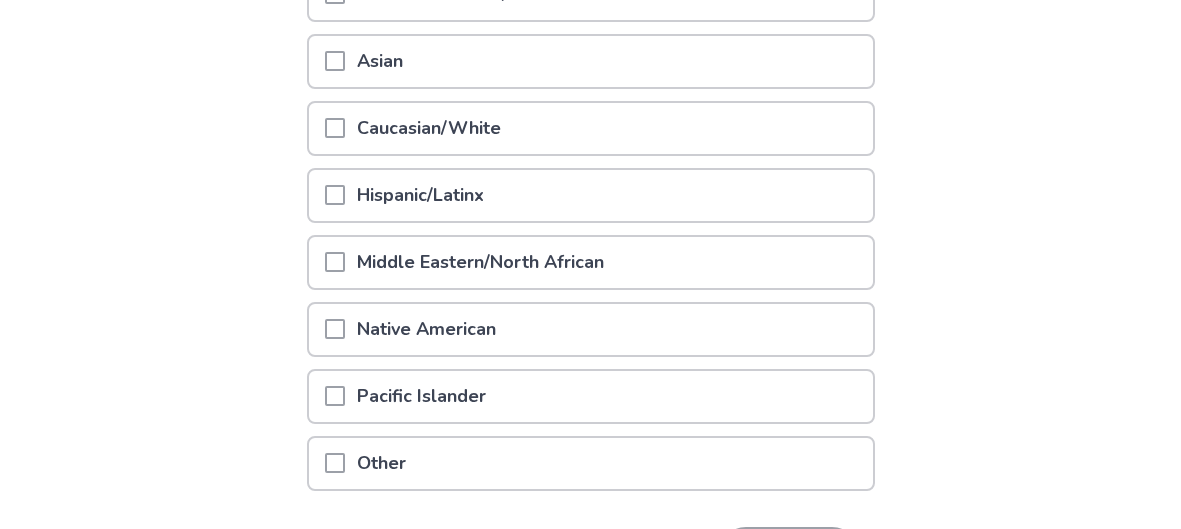 click on "Native American" at bounding box center [591, 329] 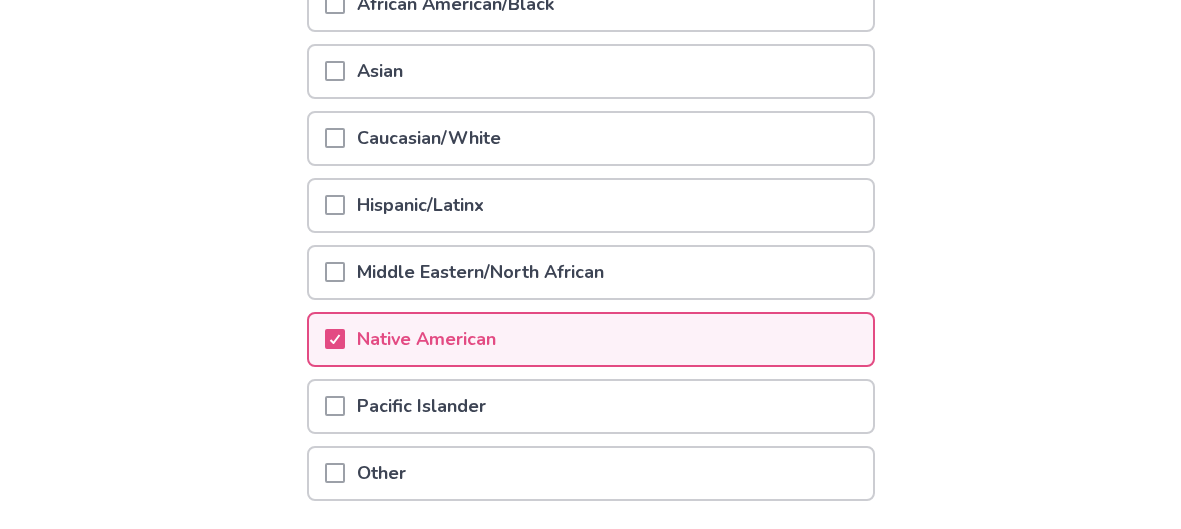 scroll, scrollTop: 334, scrollLeft: 0, axis: vertical 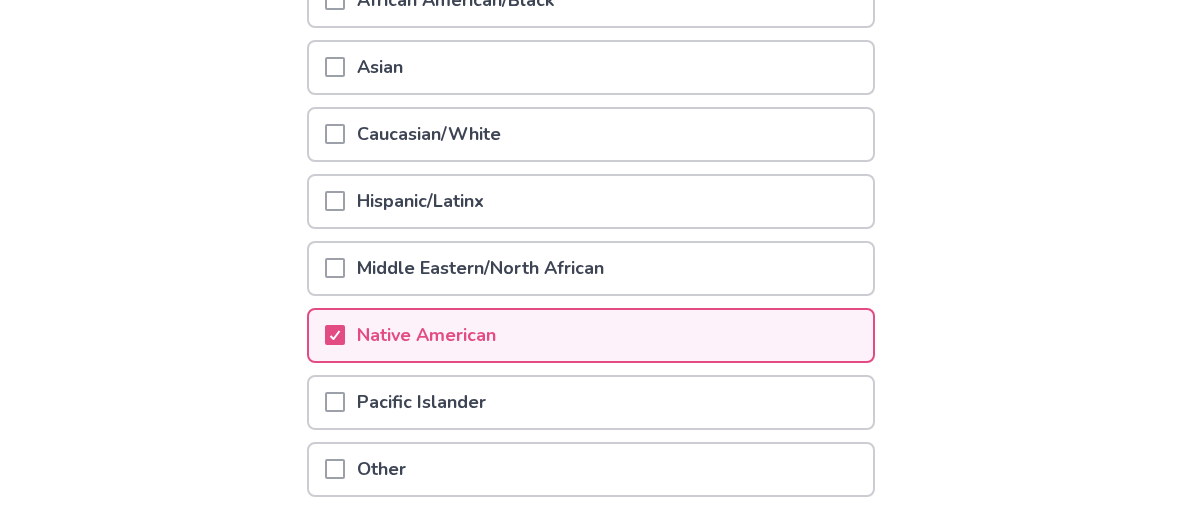 click on "Other" at bounding box center (591, 469) 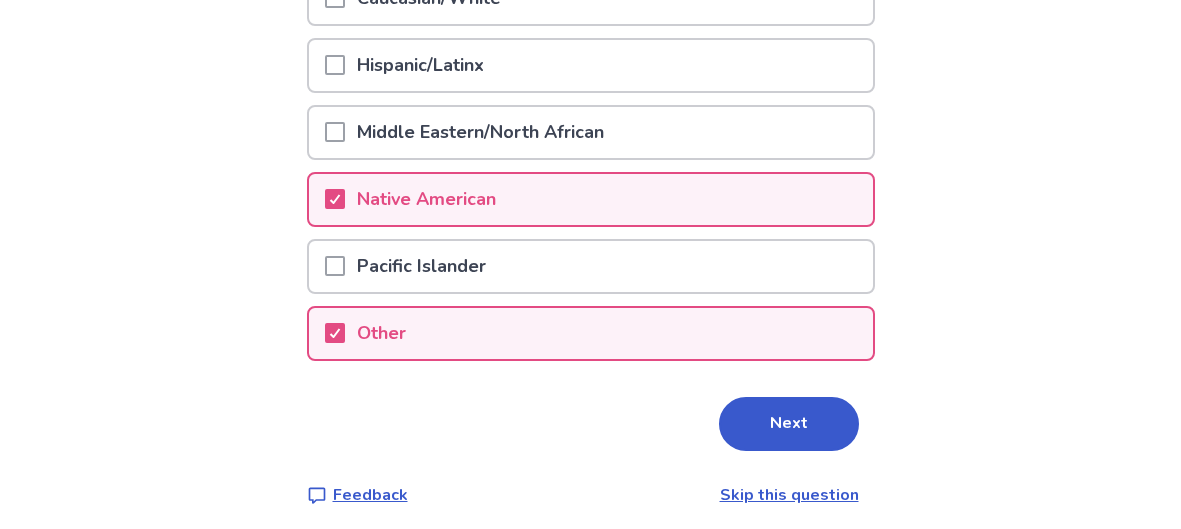 scroll, scrollTop: 476, scrollLeft: 0, axis: vertical 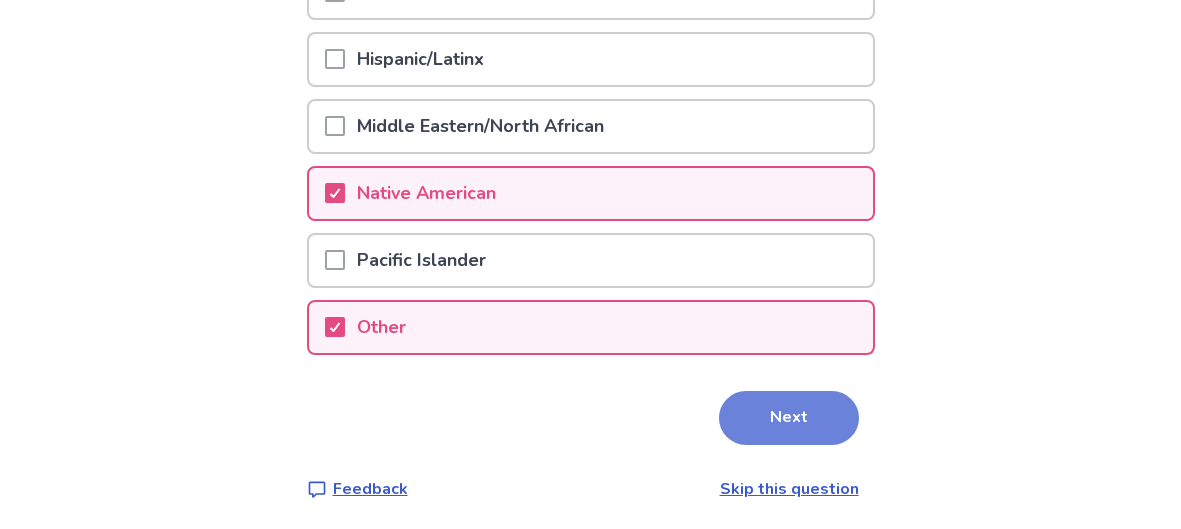 click on "Next" at bounding box center [789, 418] 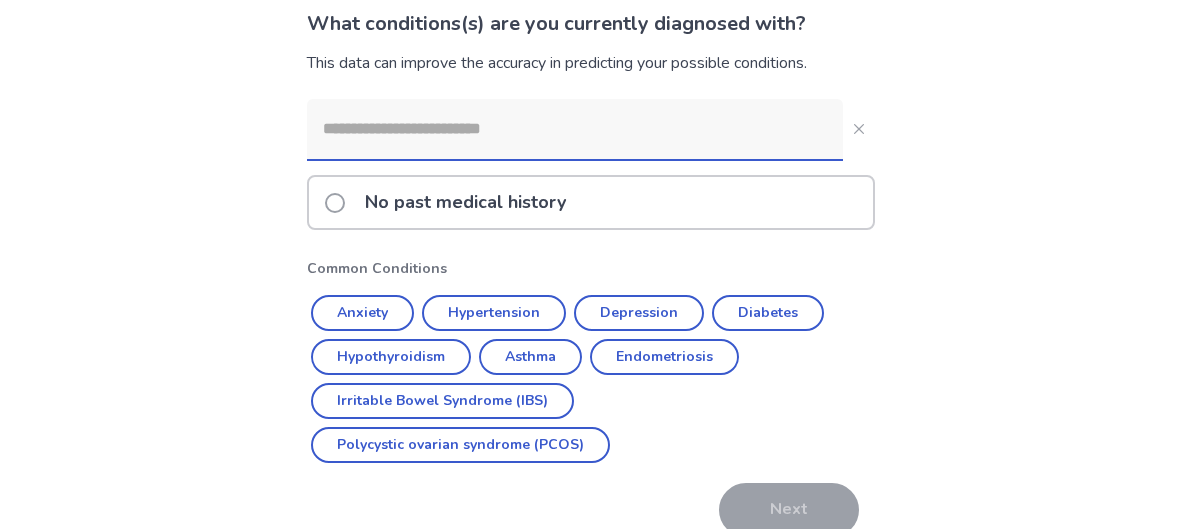 scroll, scrollTop: 148, scrollLeft: 0, axis: vertical 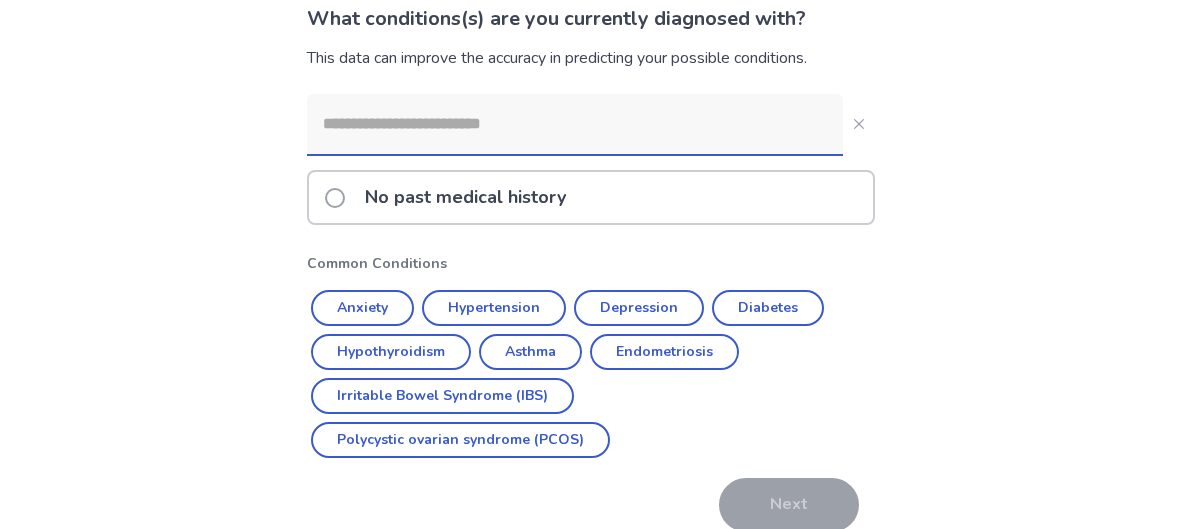 click at bounding box center (575, 124) 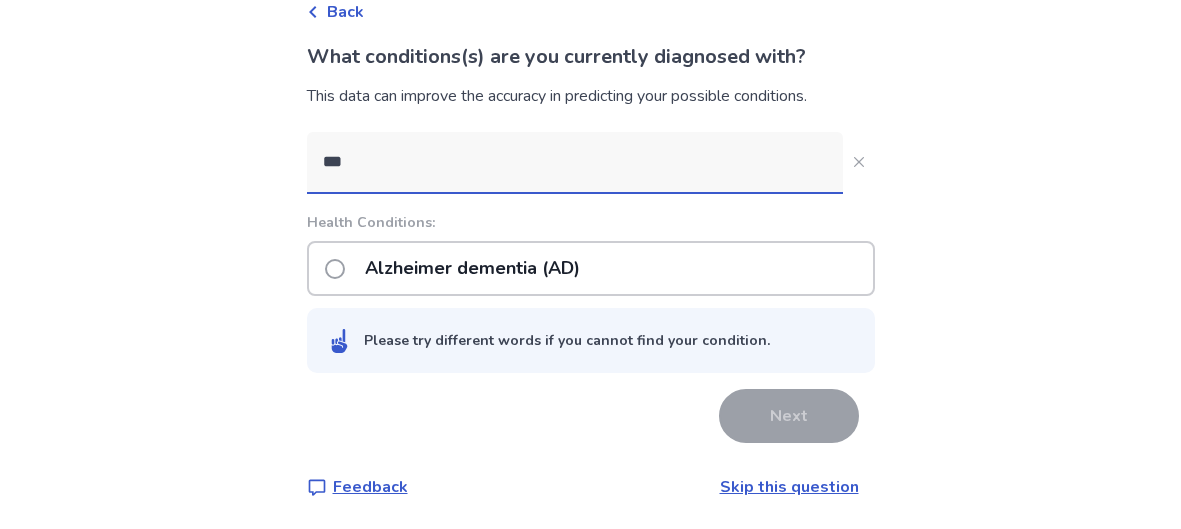 scroll, scrollTop: 148, scrollLeft: 0, axis: vertical 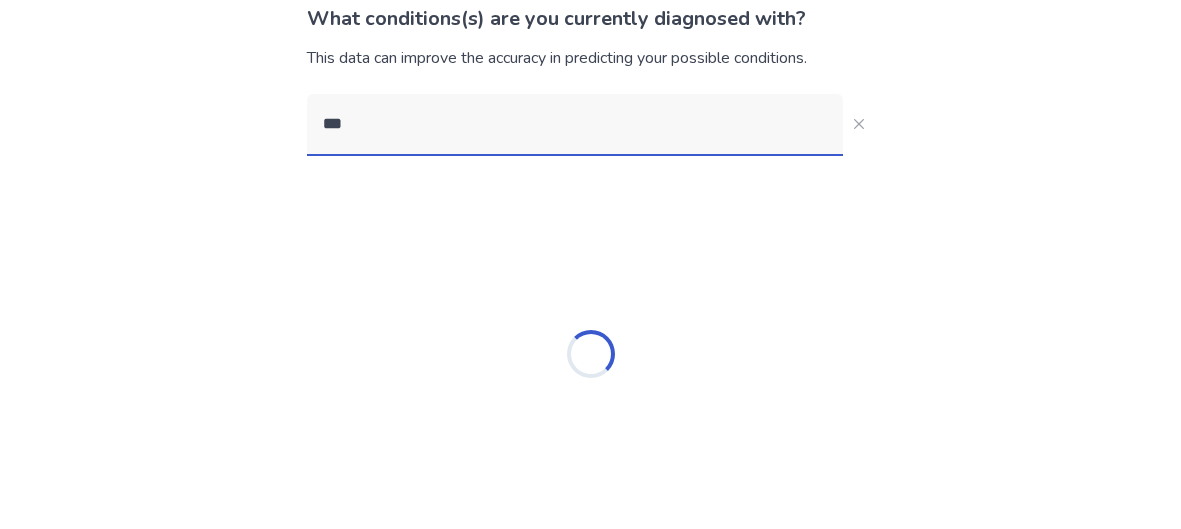 type on "****" 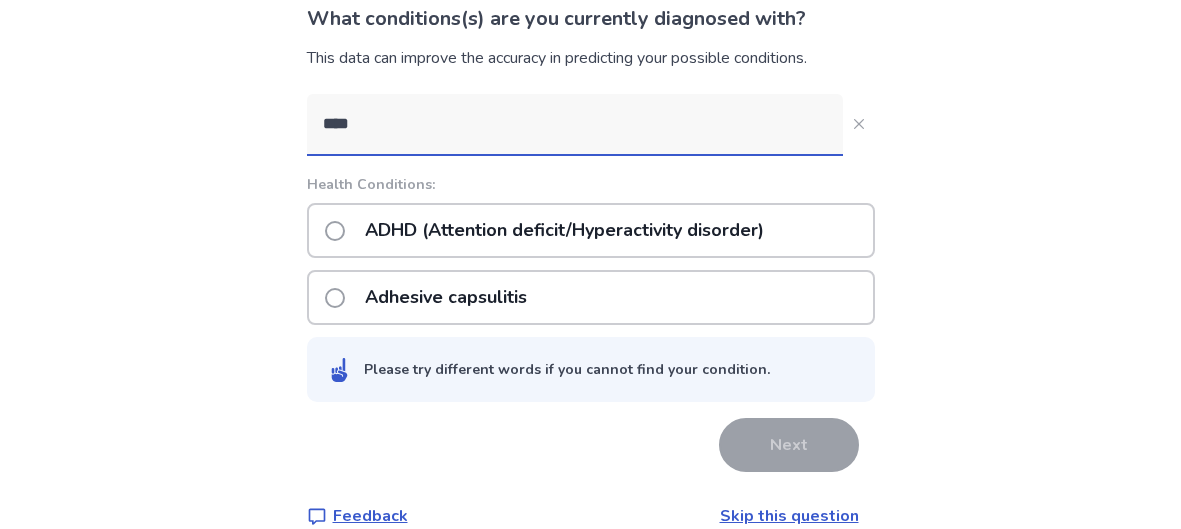 click on "ADHD (Attention deficit/Hyperactivity disorder)" at bounding box center [564, 230] 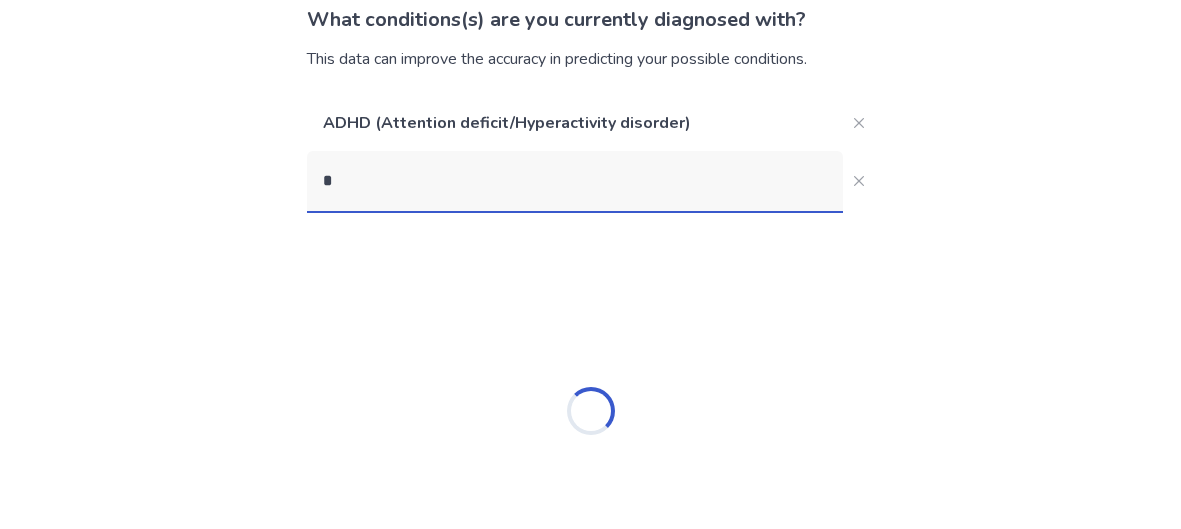 scroll, scrollTop: 148, scrollLeft: 0, axis: vertical 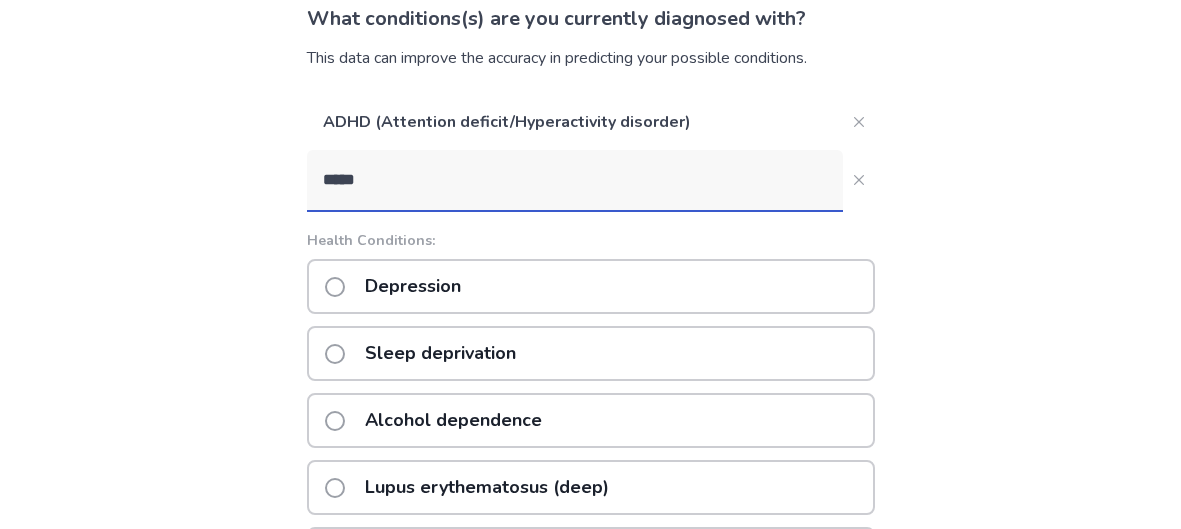 type on "*****" 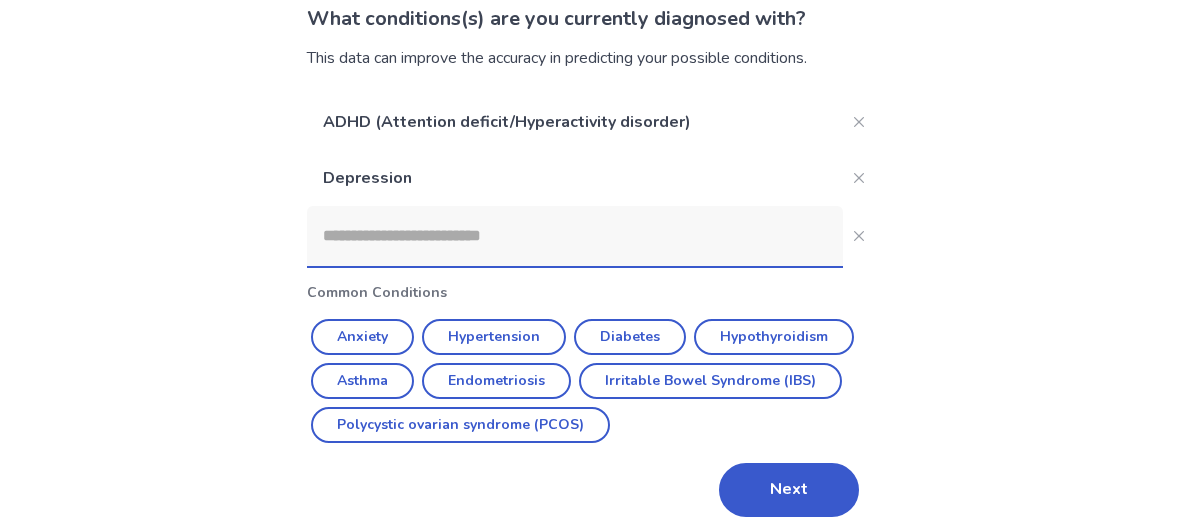 click at bounding box center (575, 236) 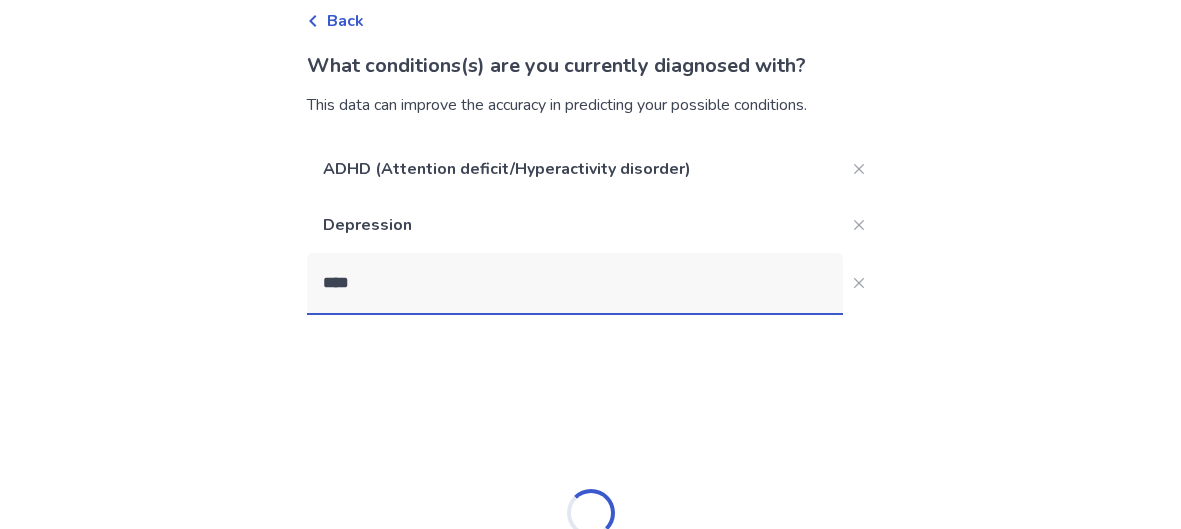 scroll, scrollTop: 148, scrollLeft: 0, axis: vertical 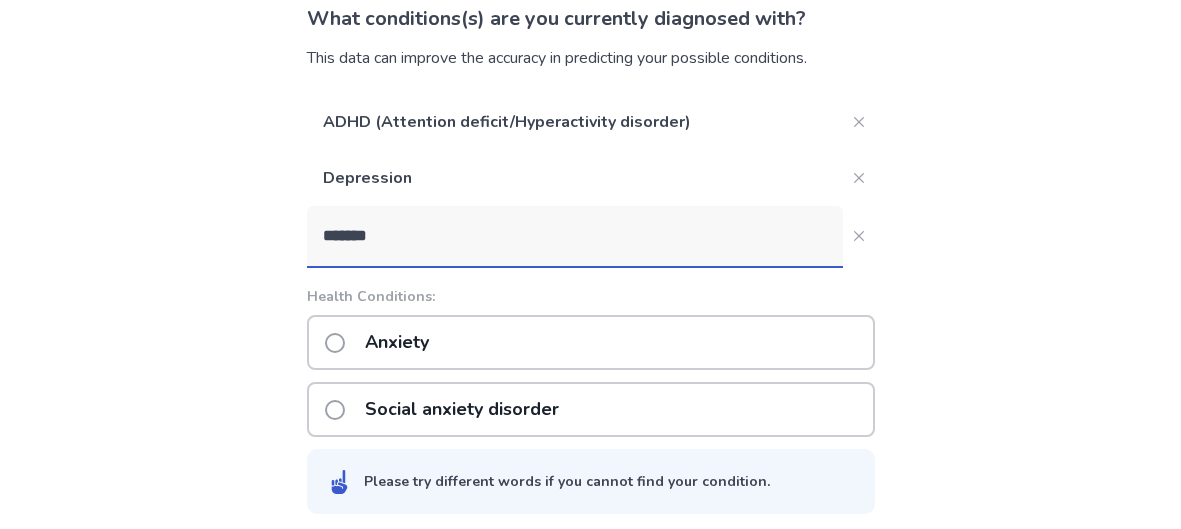 type on "*******" 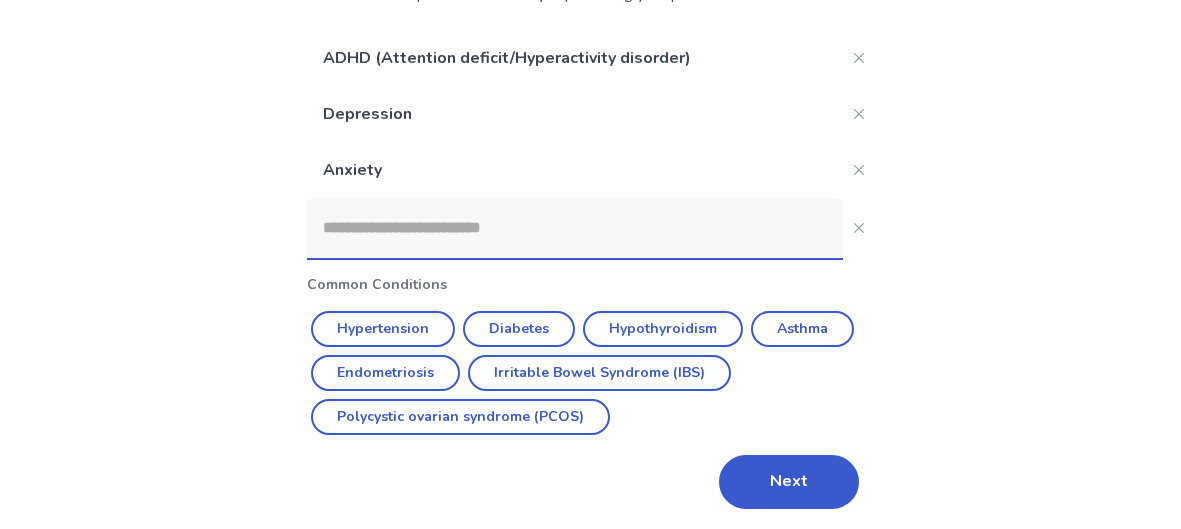 scroll, scrollTop: 215, scrollLeft: 0, axis: vertical 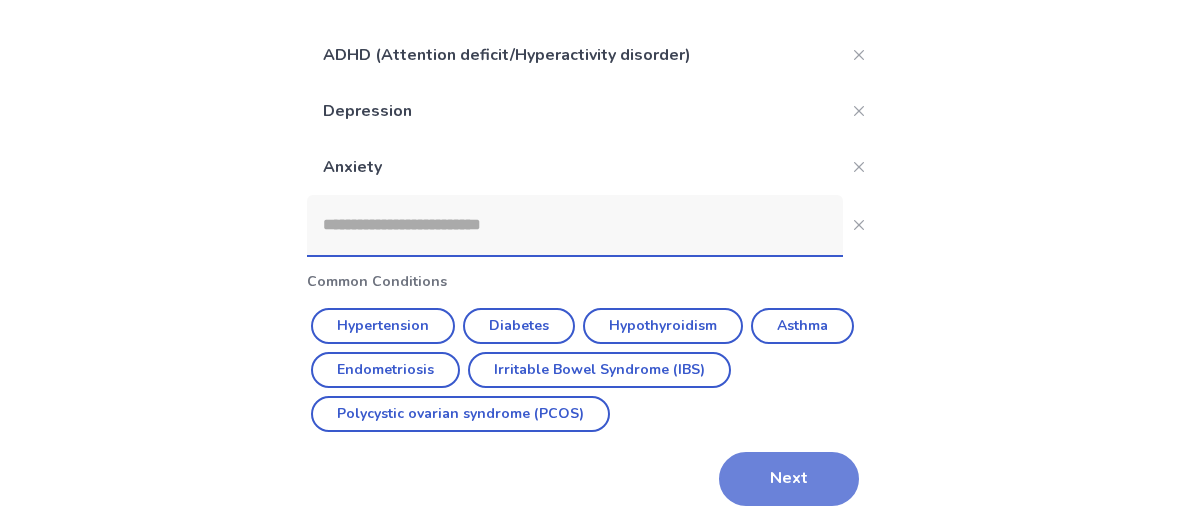click on "Next" at bounding box center [789, 479] 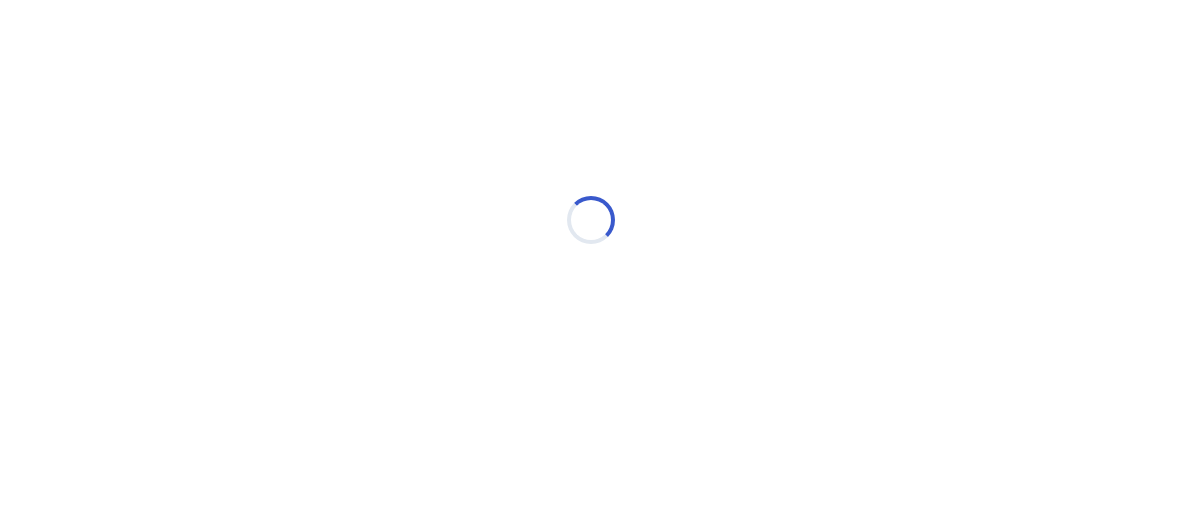 scroll, scrollTop: 0, scrollLeft: 0, axis: both 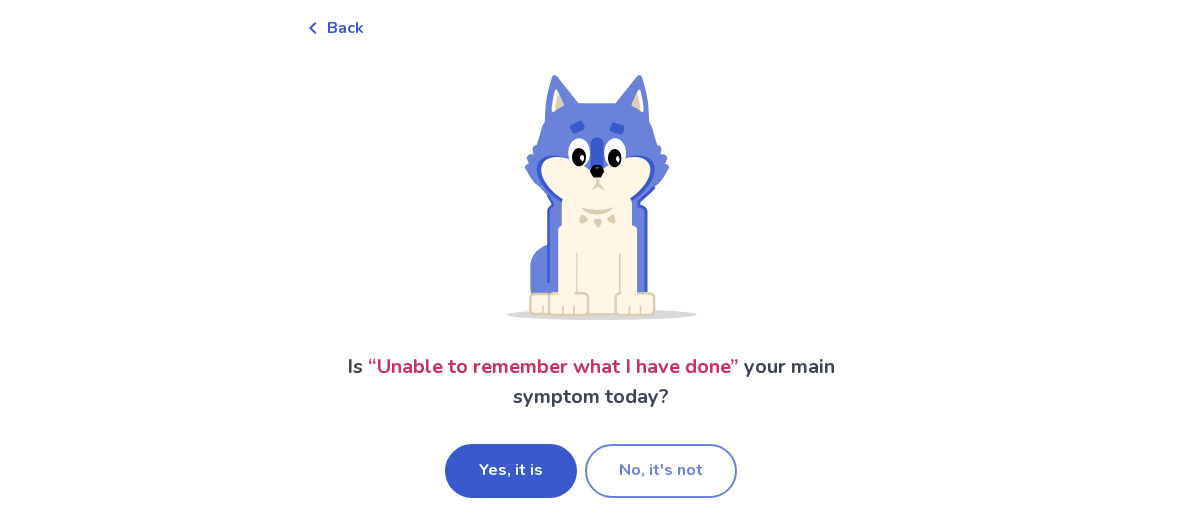 click on "No, it's not" at bounding box center [661, 471] 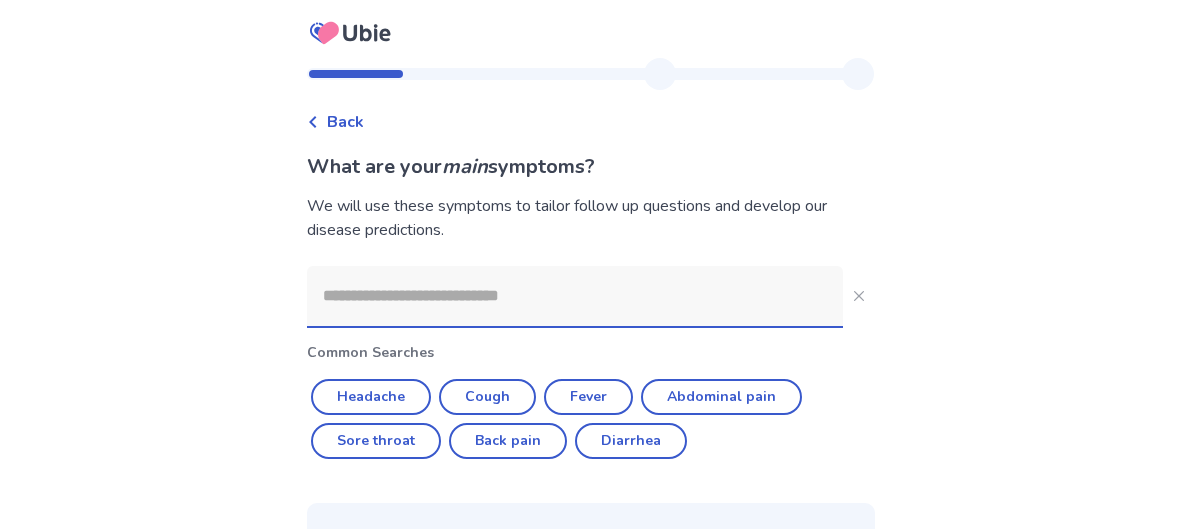click 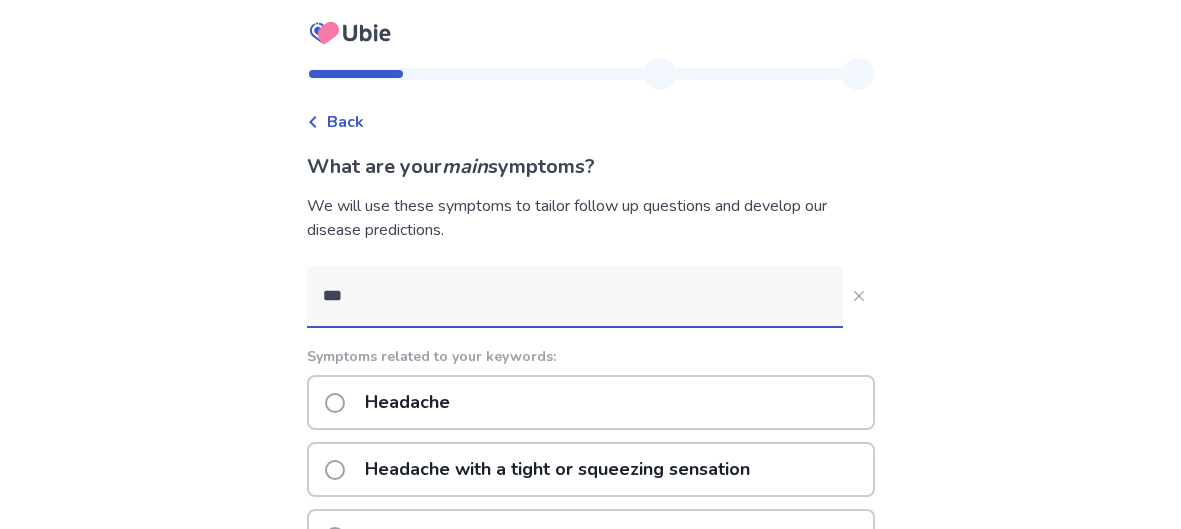type on "****" 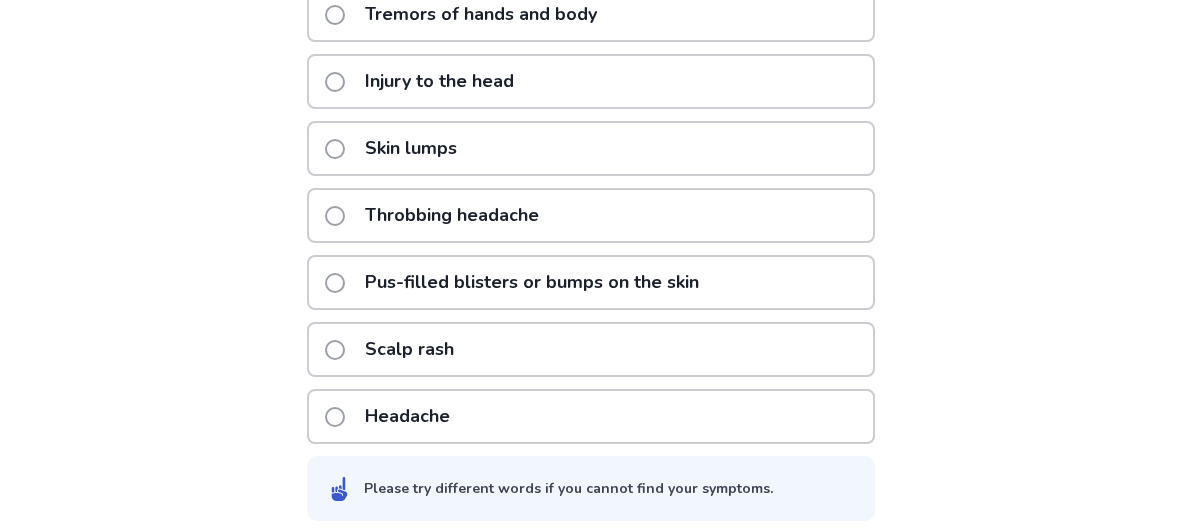 scroll, scrollTop: 591, scrollLeft: 0, axis: vertical 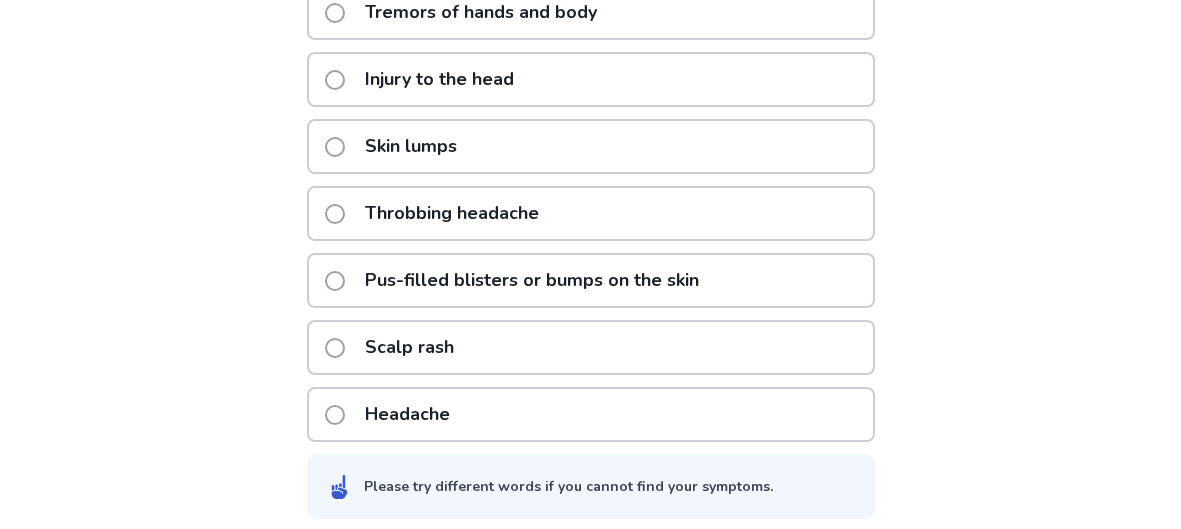 click on "Headache" 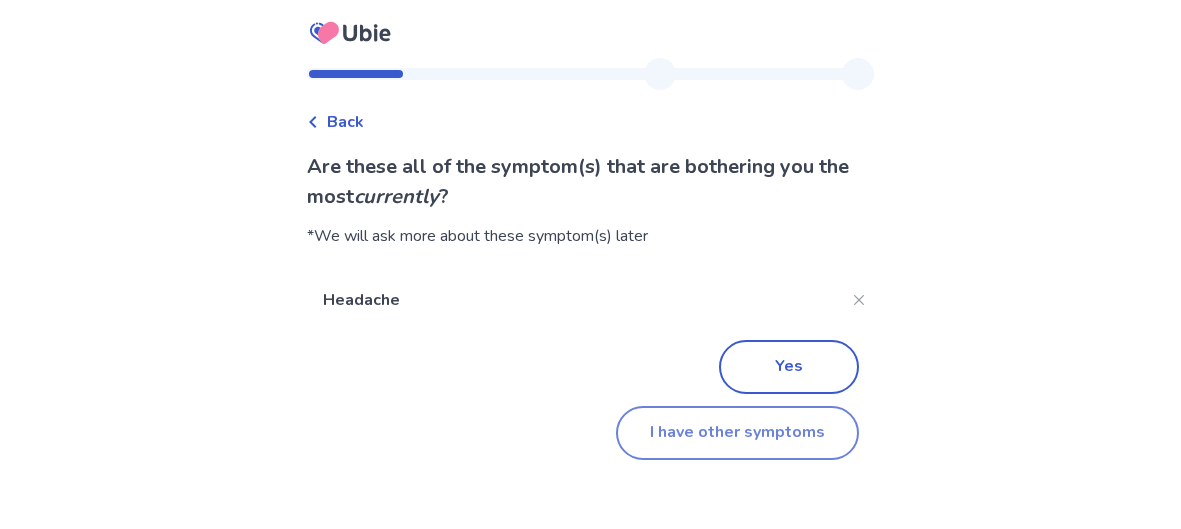 click on "I have other symptoms" 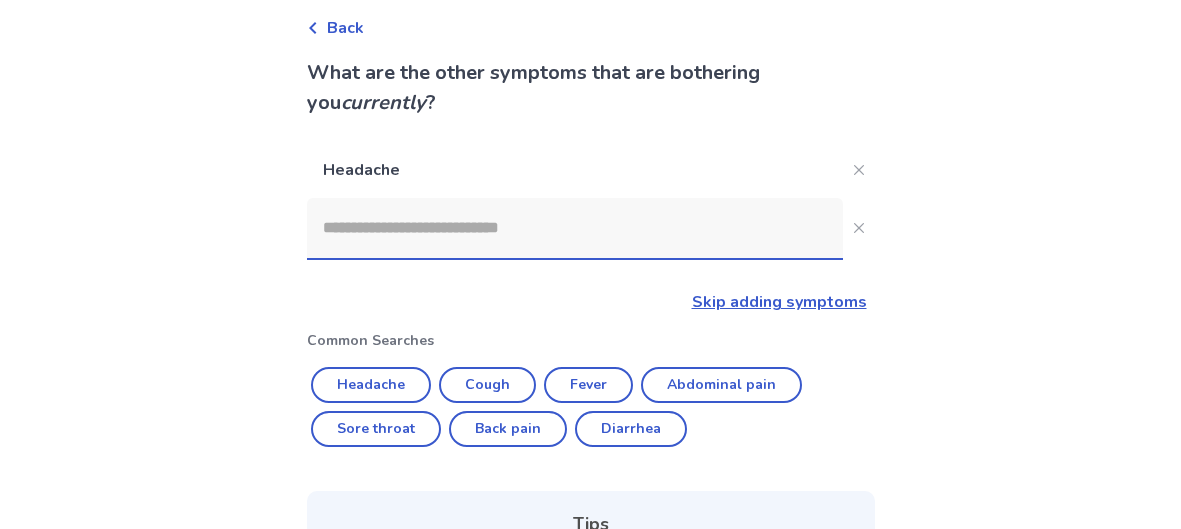 scroll, scrollTop: 92, scrollLeft: 0, axis: vertical 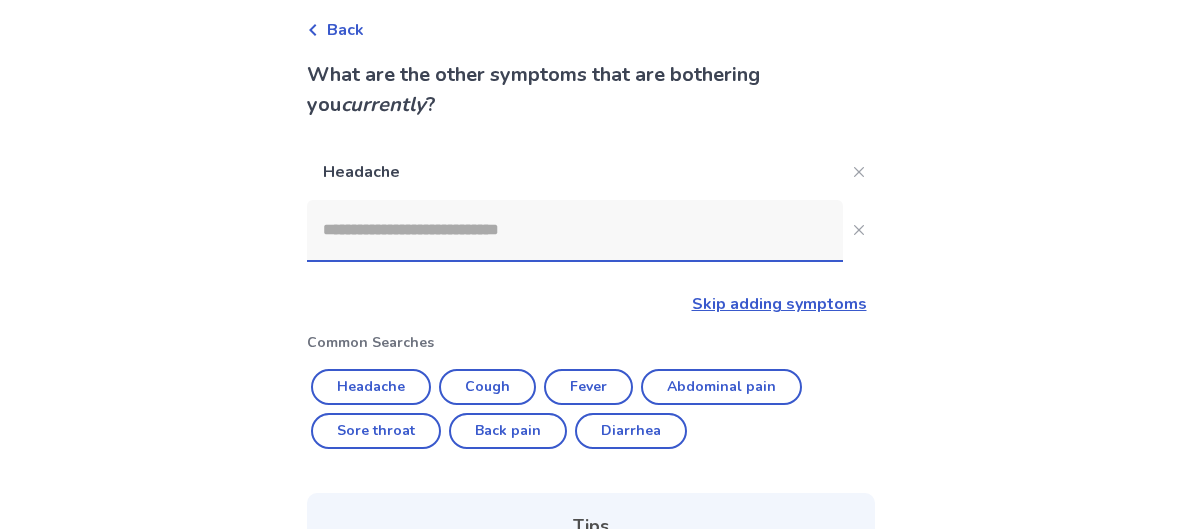 click 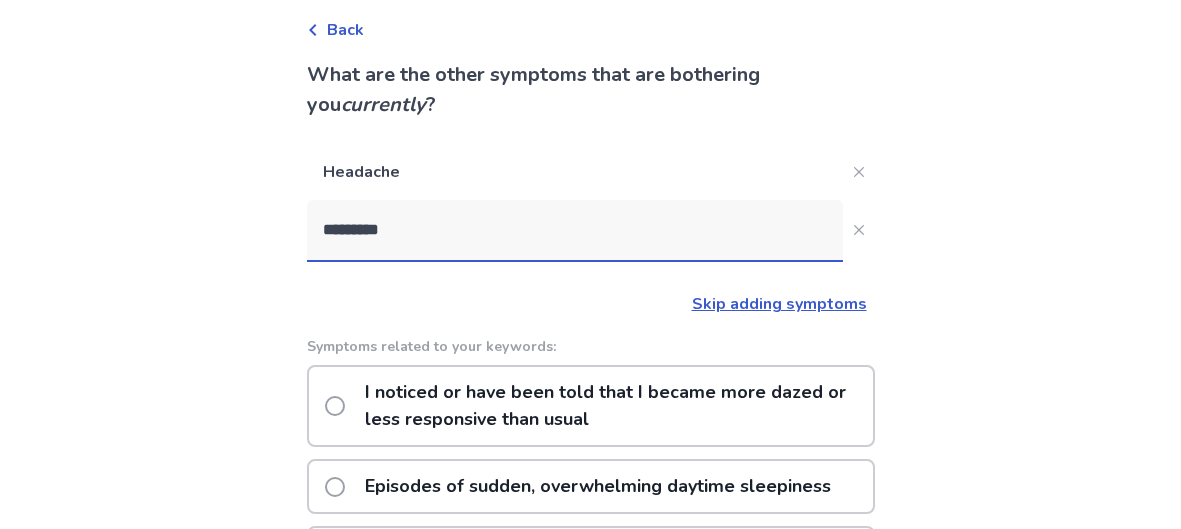 type on "**********" 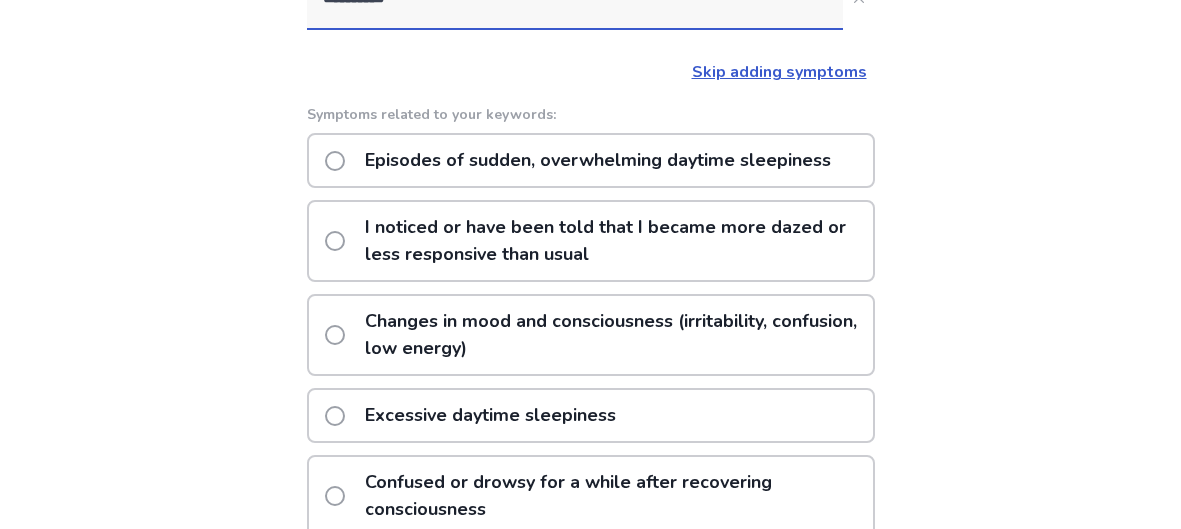 scroll, scrollTop: 326, scrollLeft: 0, axis: vertical 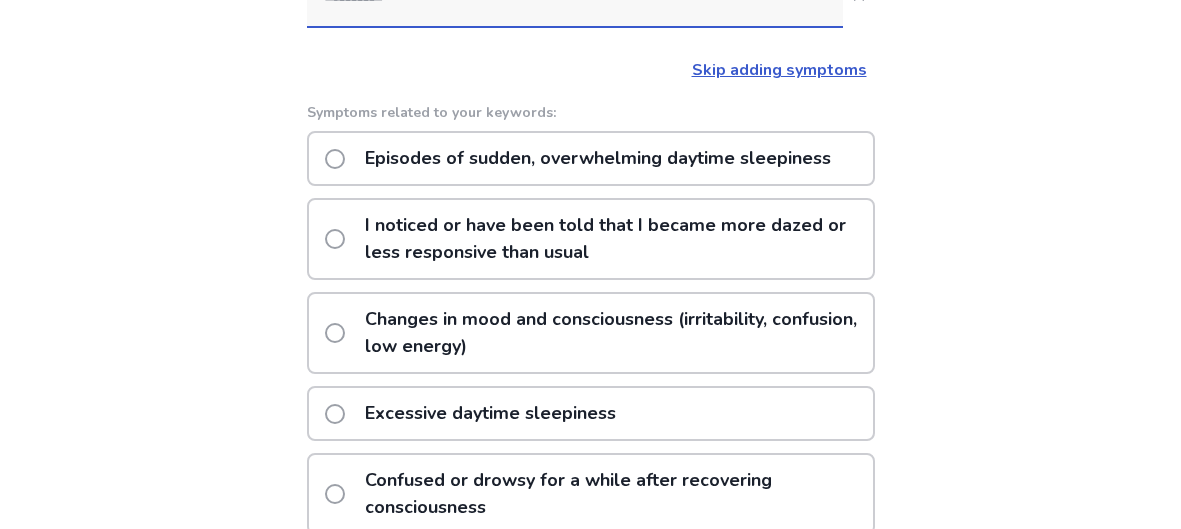 click on "Excessive daytime sleepiness" 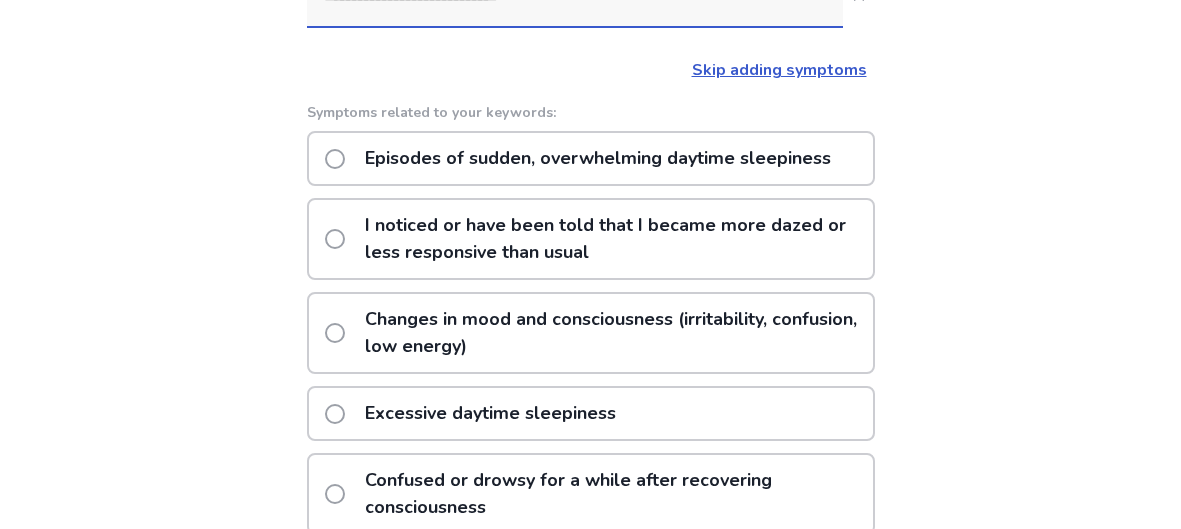 scroll, scrollTop: 0, scrollLeft: 0, axis: both 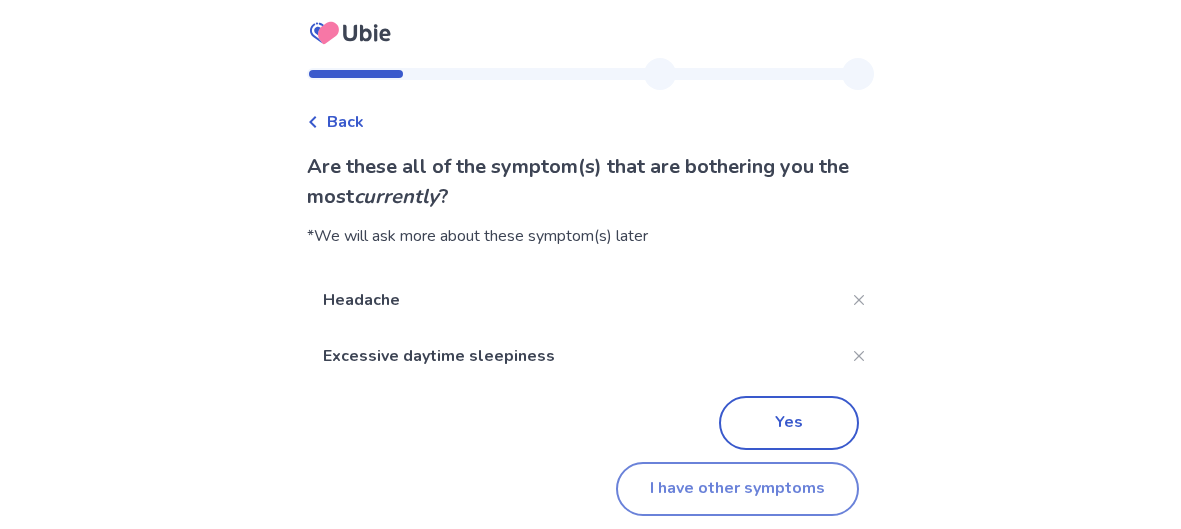 click on "I have other symptoms" 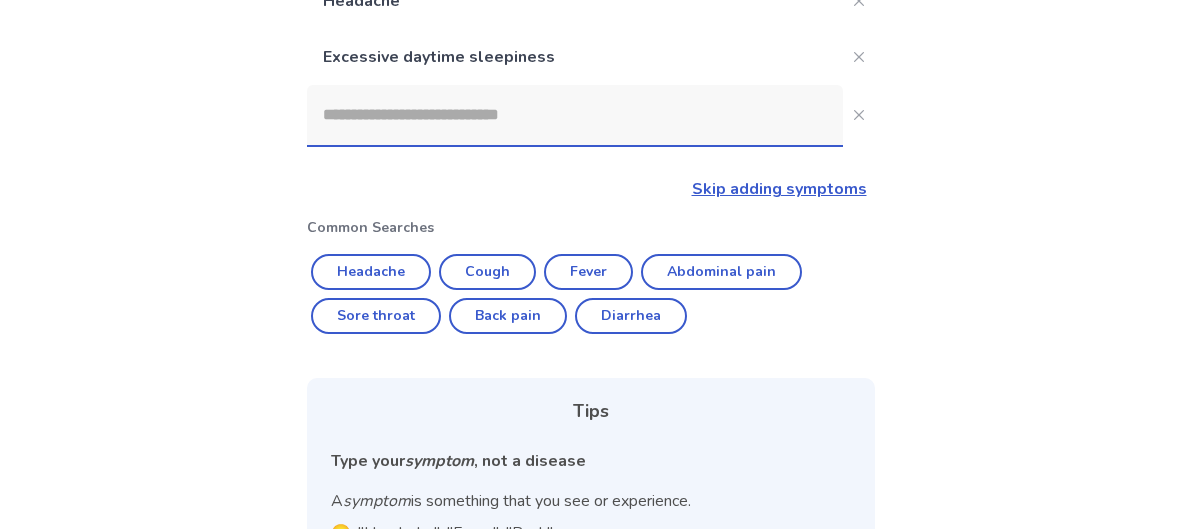 scroll, scrollTop: 262, scrollLeft: 0, axis: vertical 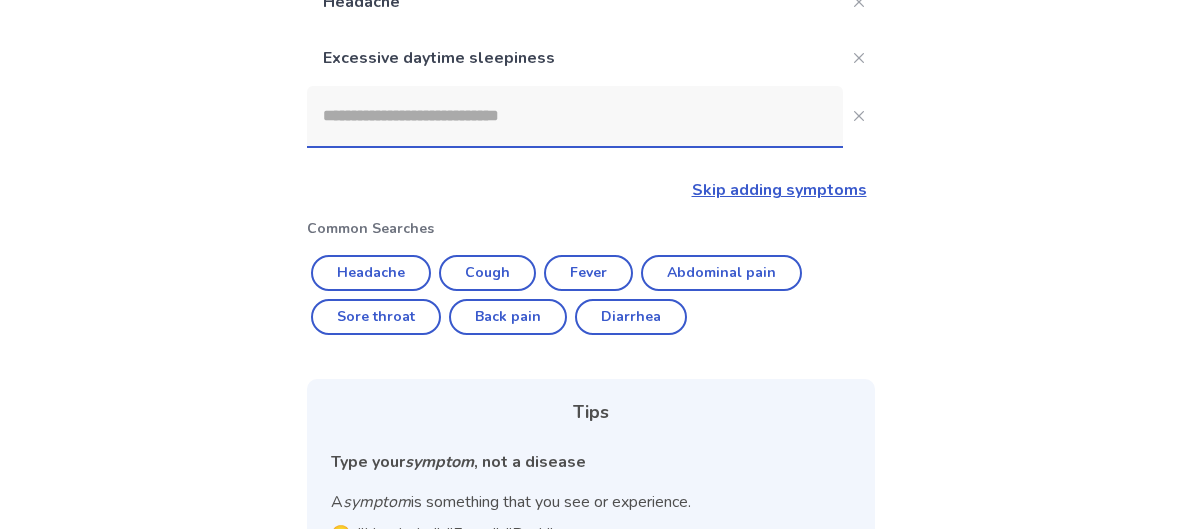 click 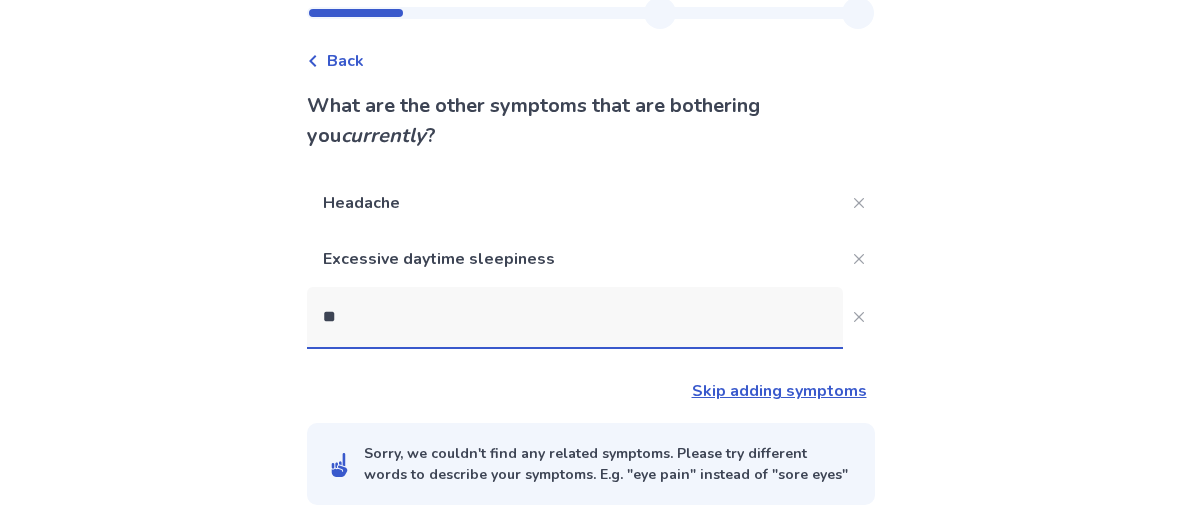 type on "*" 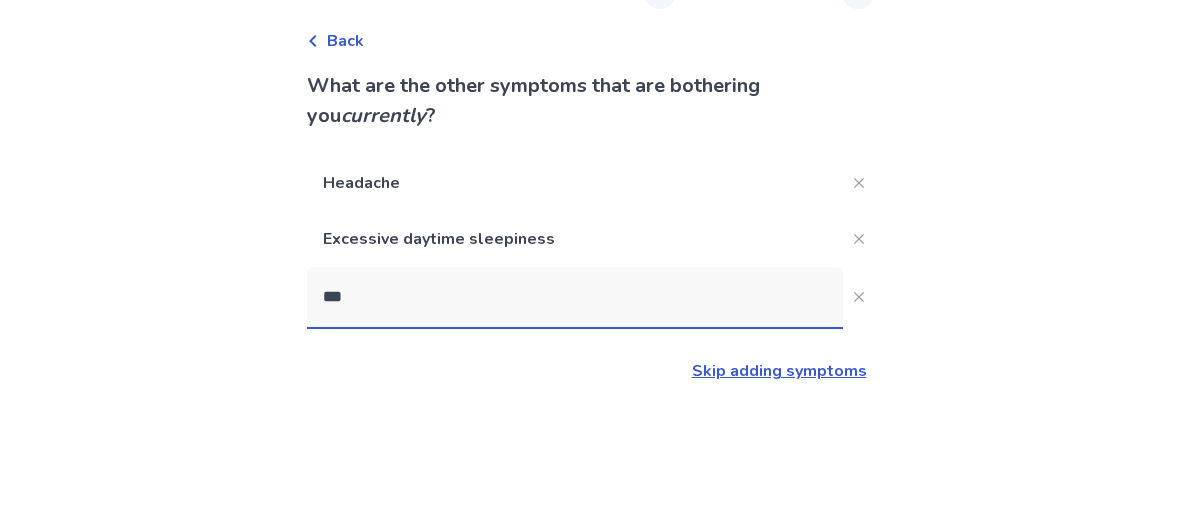 scroll, scrollTop: 262, scrollLeft: 0, axis: vertical 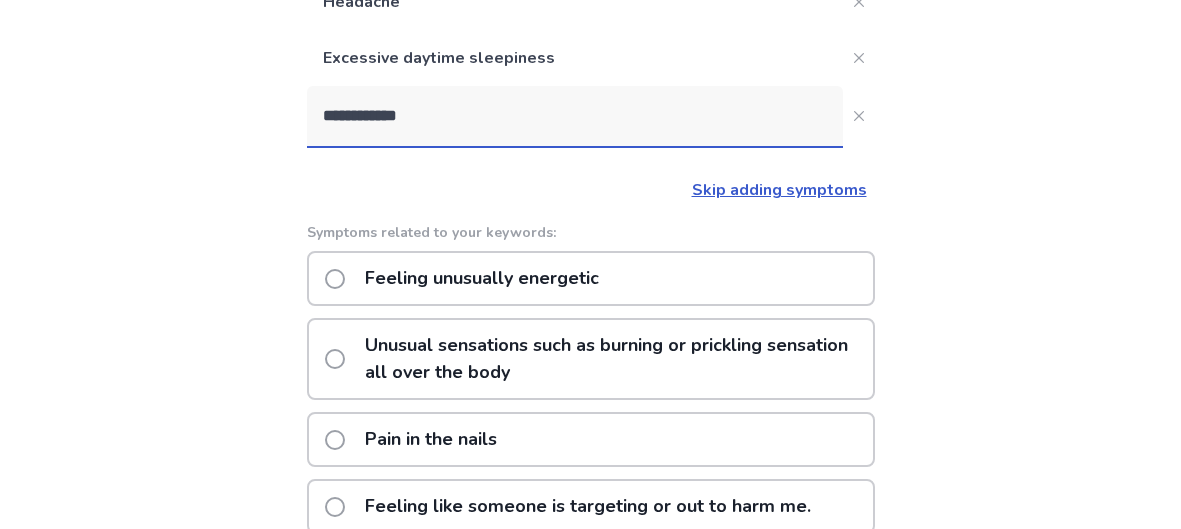 type on "**********" 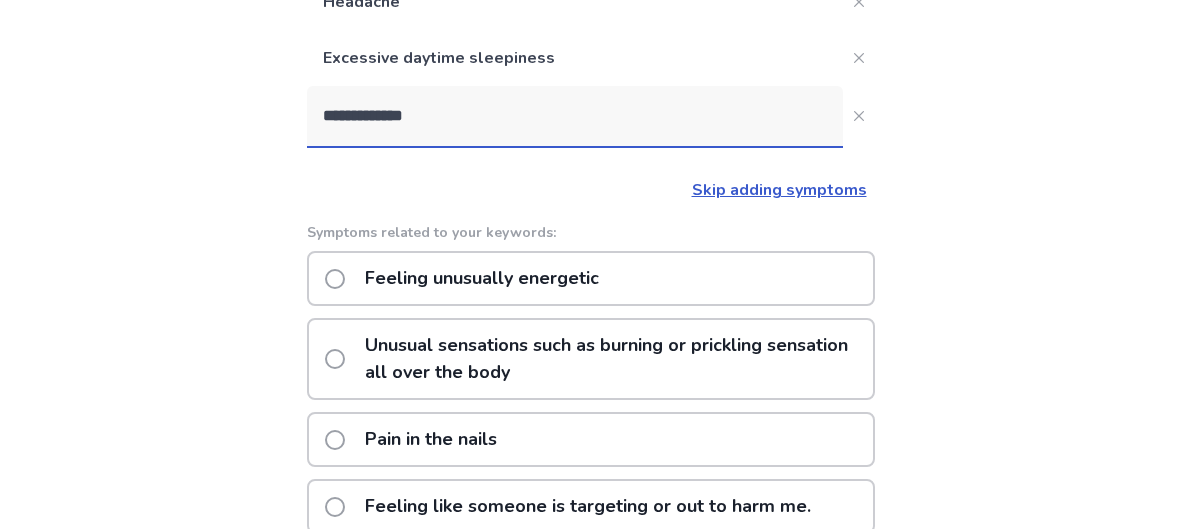 click on "Feeling unusually energetic" 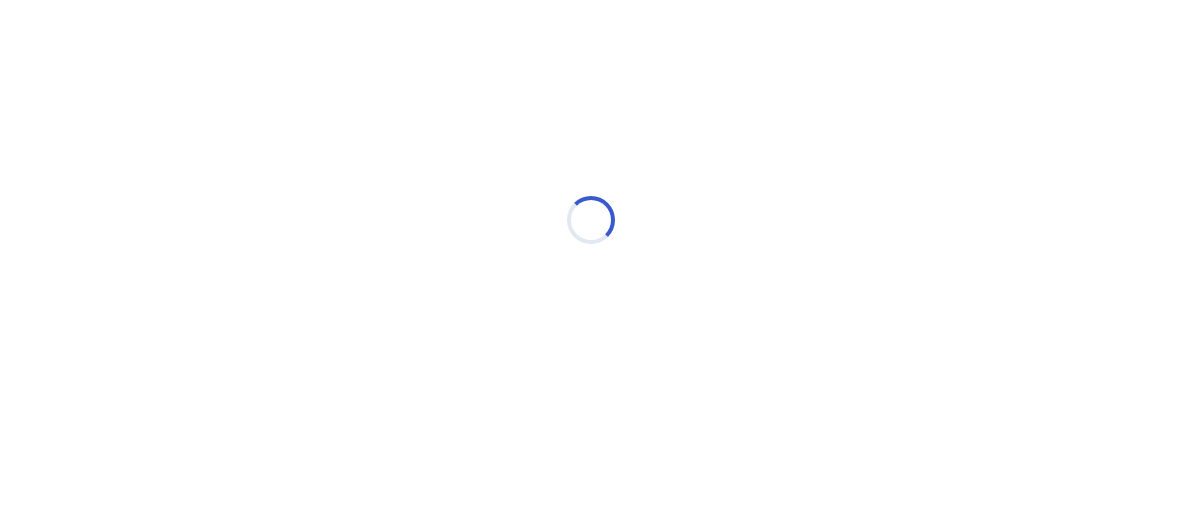 scroll, scrollTop: 0, scrollLeft: 0, axis: both 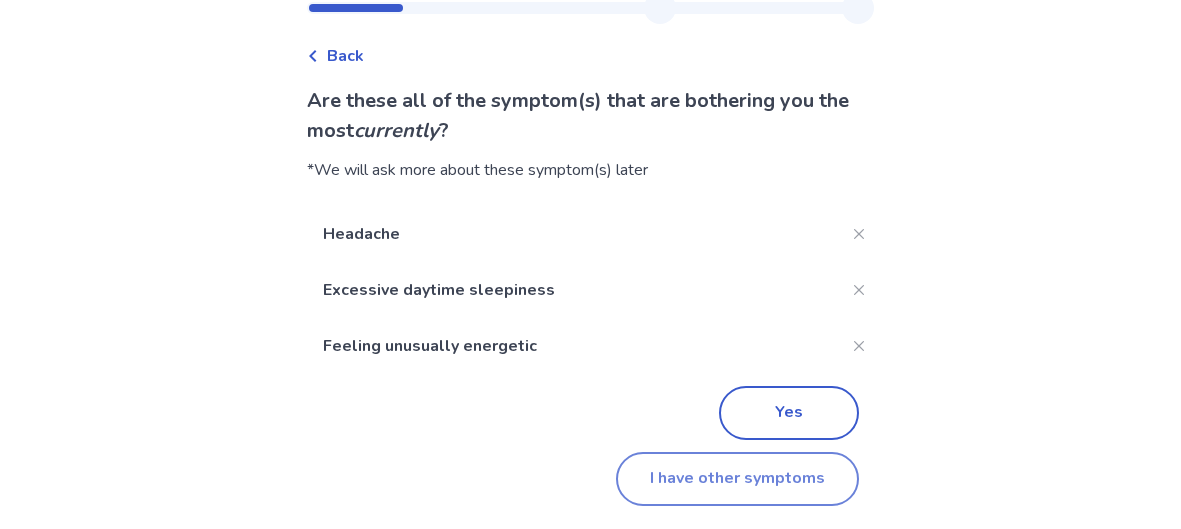 click on "I have other symptoms" 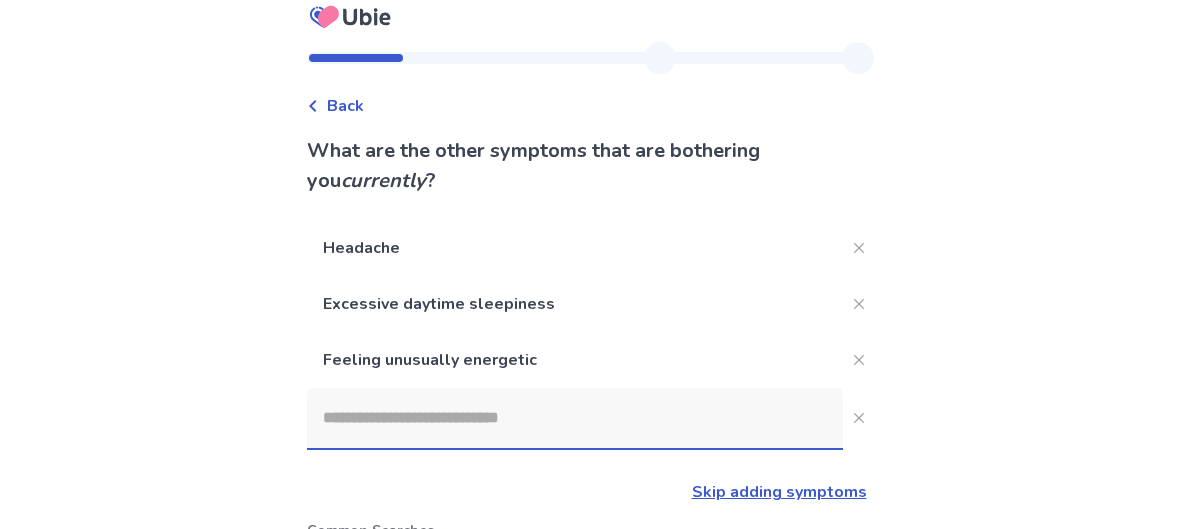 scroll, scrollTop: 20, scrollLeft: 0, axis: vertical 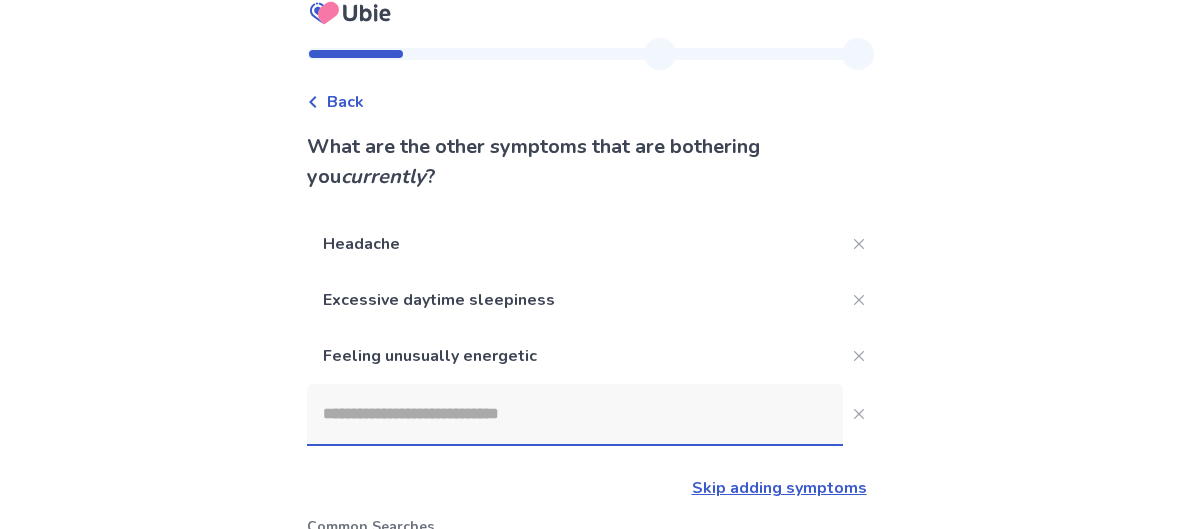 click 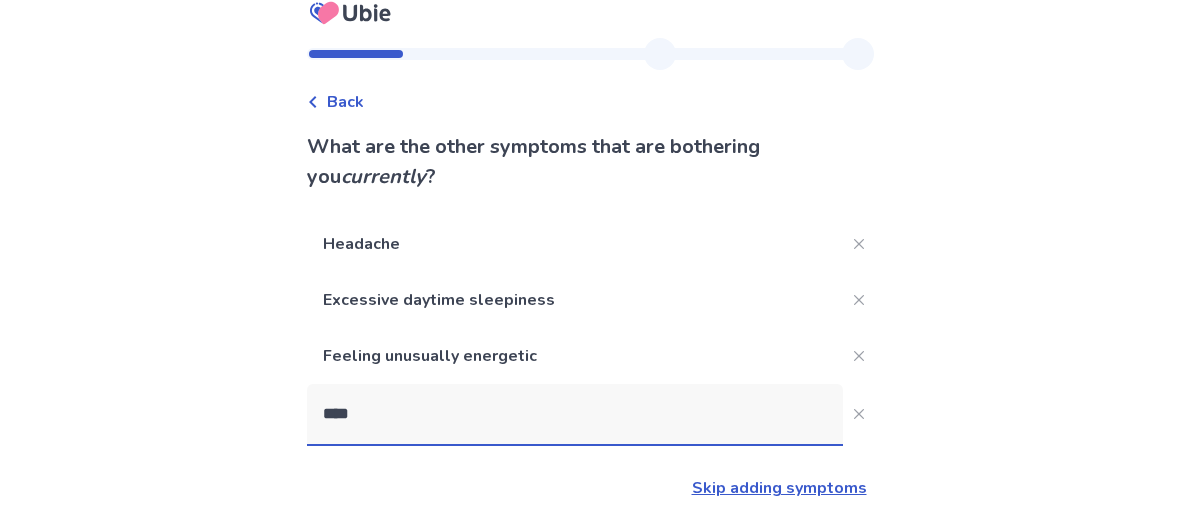 type on "*****" 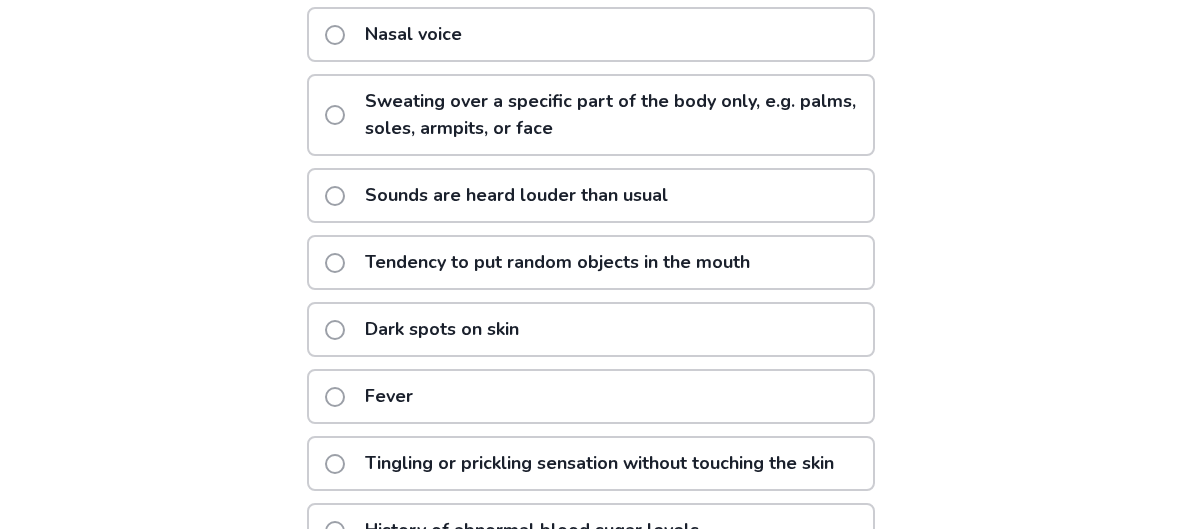 scroll, scrollTop: 565, scrollLeft: 0, axis: vertical 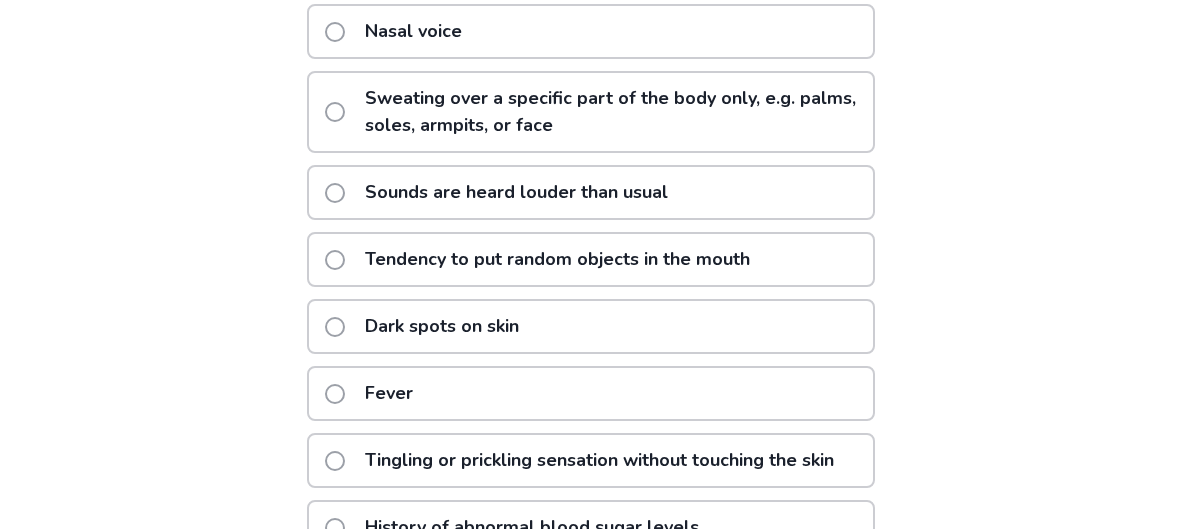 click on "Tendency to put random objects in the mouth" 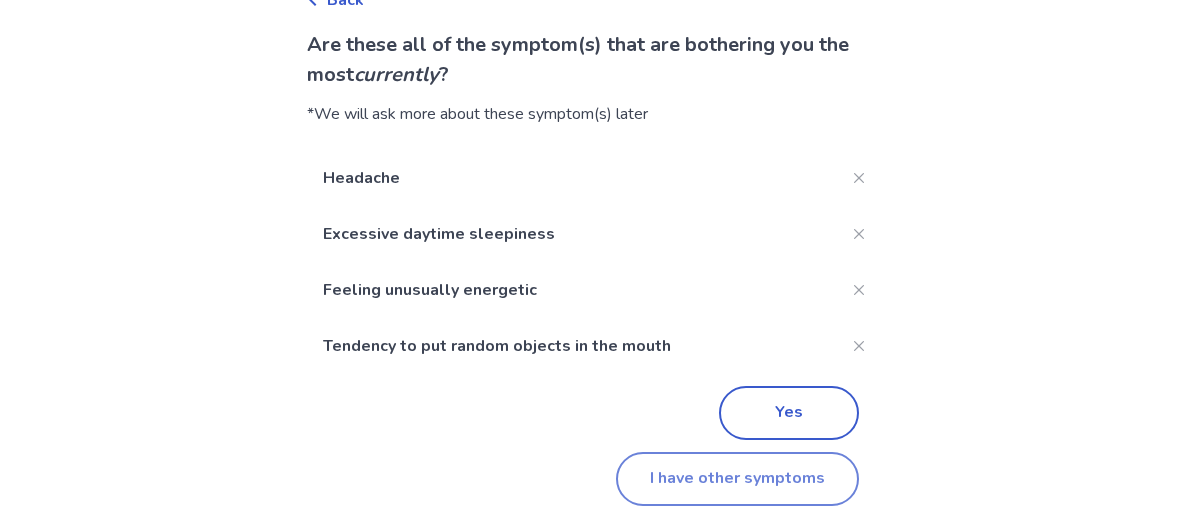 click on "I have other symptoms" 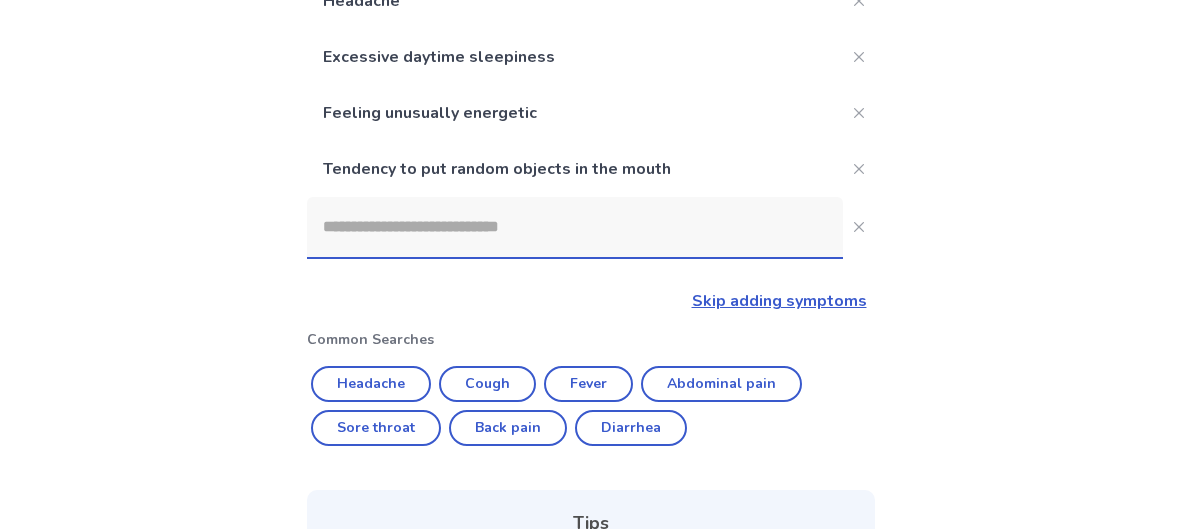 scroll, scrollTop: 262, scrollLeft: 0, axis: vertical 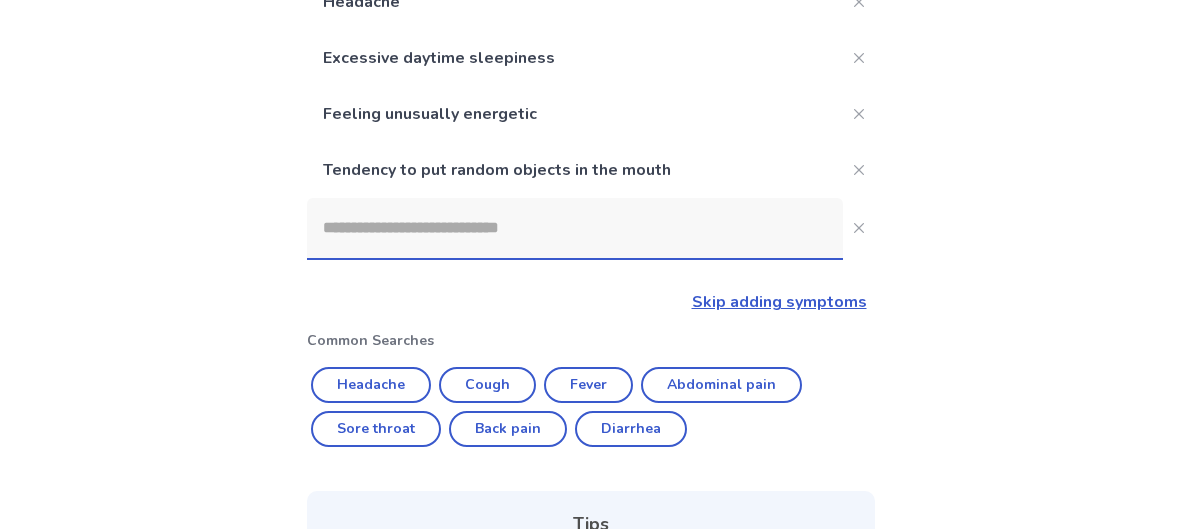 click 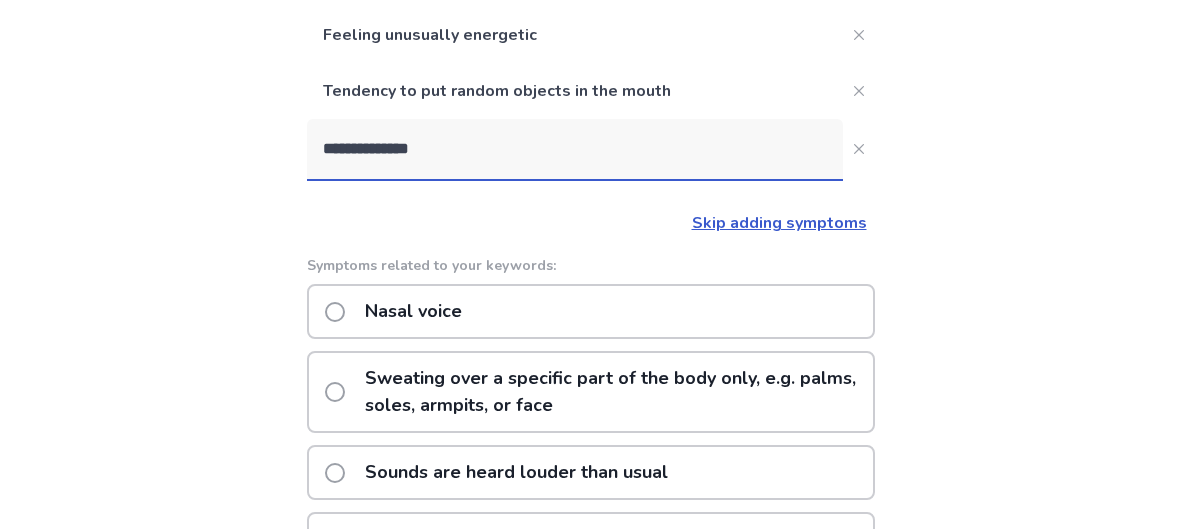 scroll, scrollTop: 341, scrollLeft: 0, axis: vertical 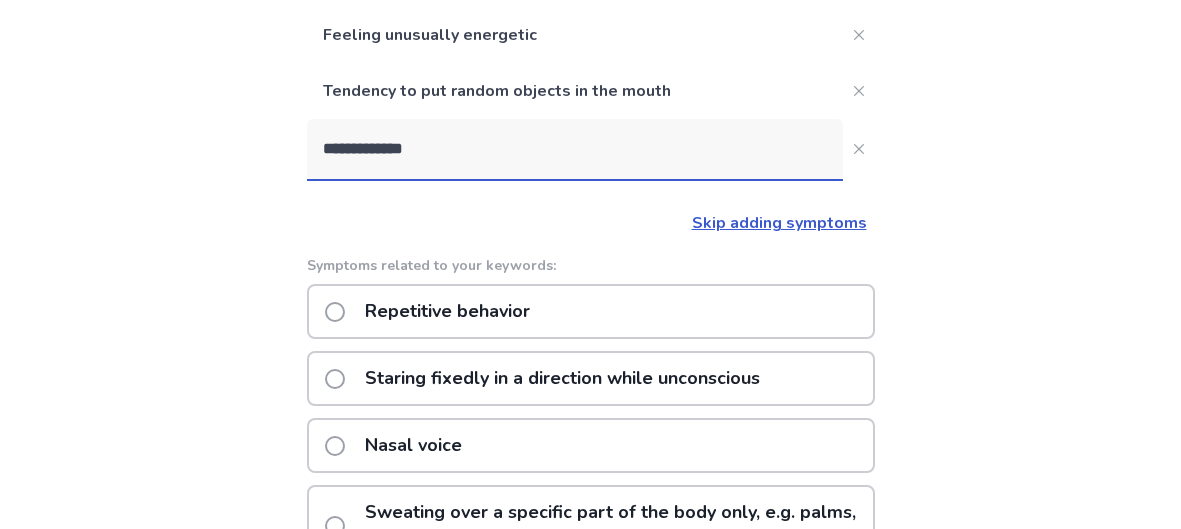 type on "**********" 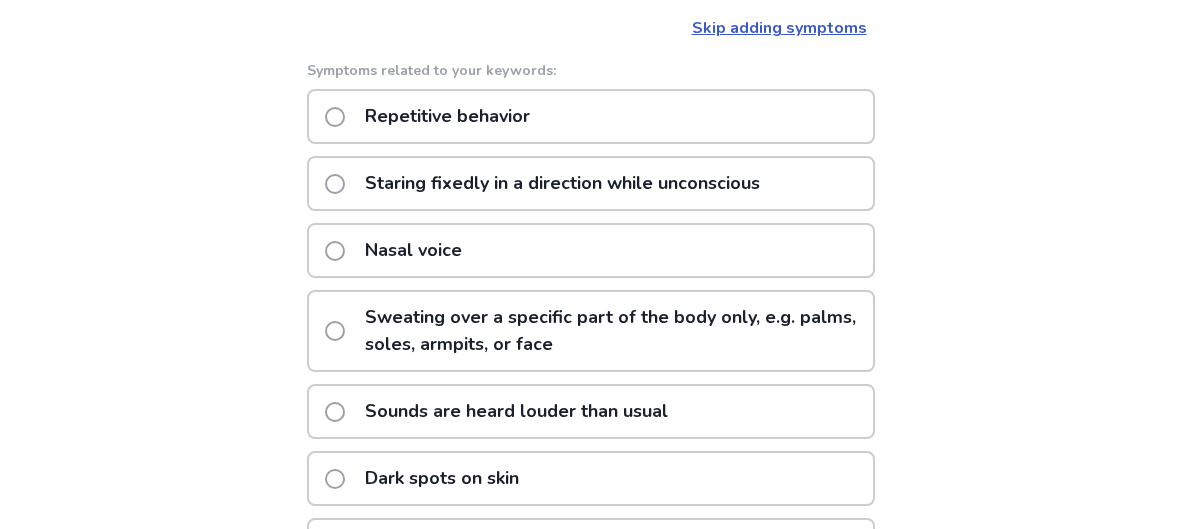 scroll, scrollTop: 530, scrollLeft: 0, axis: vertical 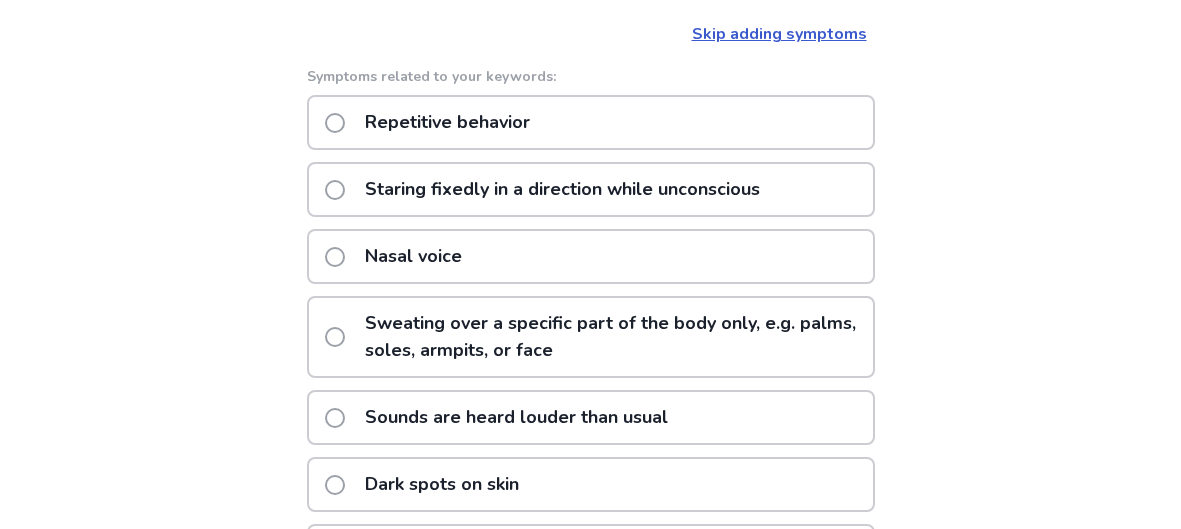 click on "Sounds are heard louder than usual" 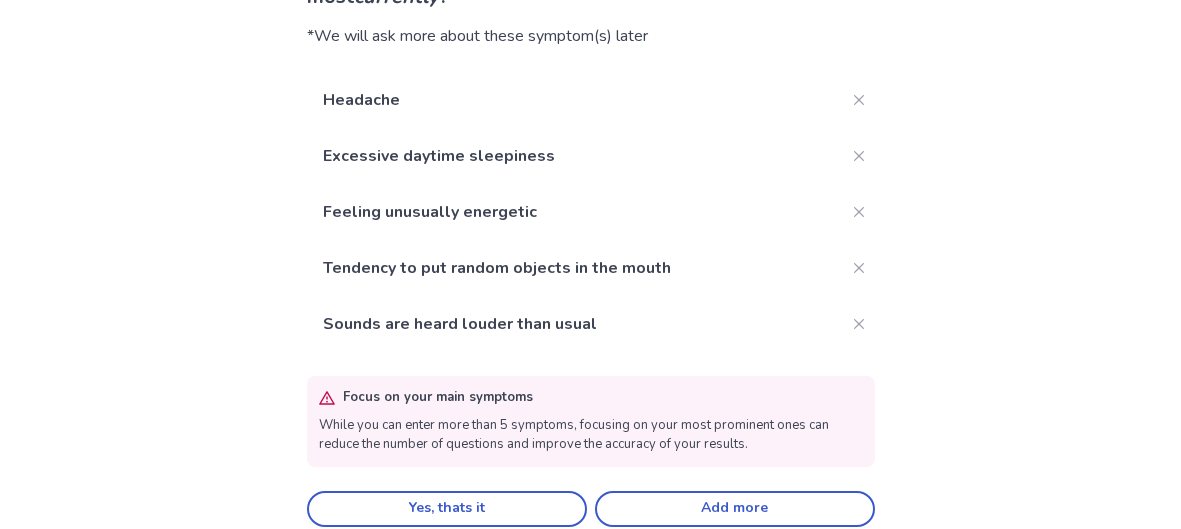scroll, scrollTop: 220, scrollLeft: 0, axis: vertical 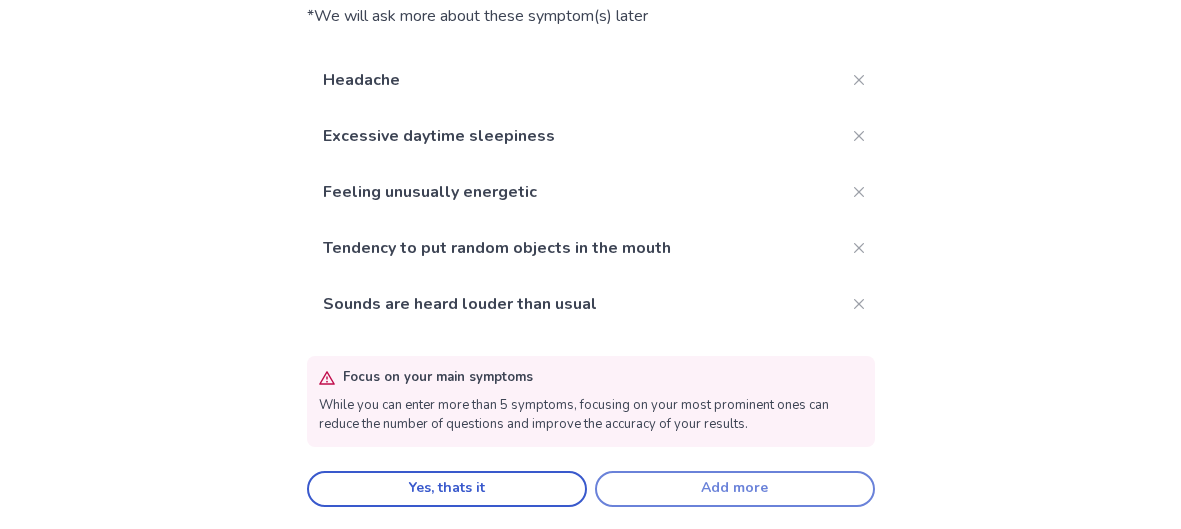 click on "Add more" 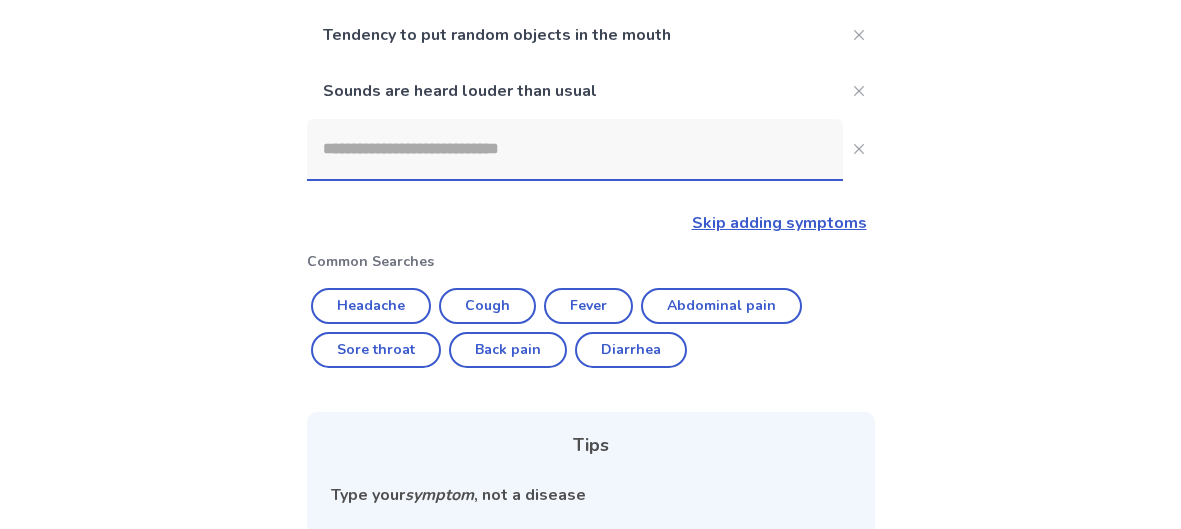 scroll, scrollTop: 380, scrollLeft: 0, axis: vertical 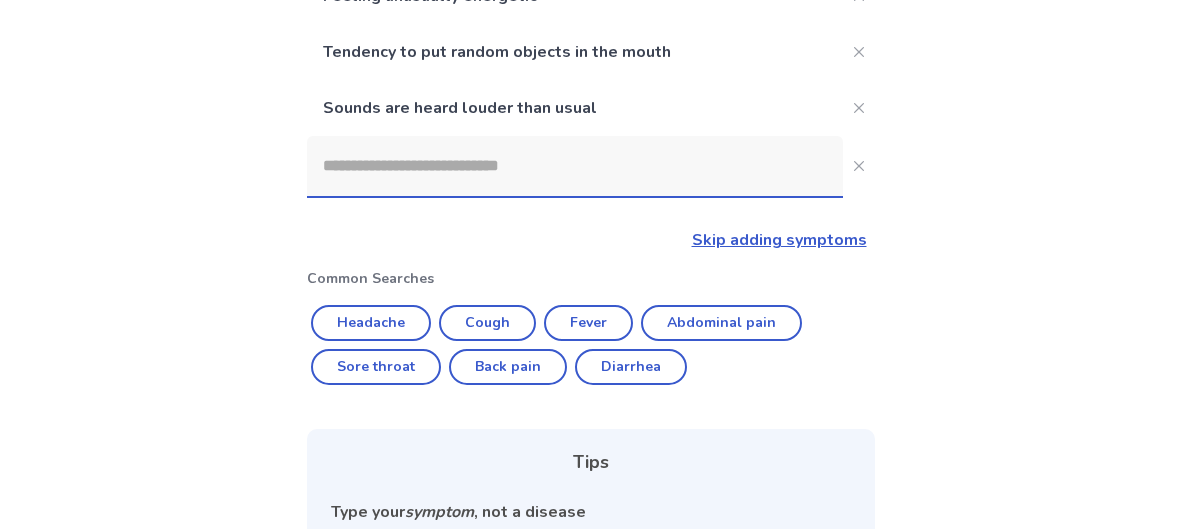click 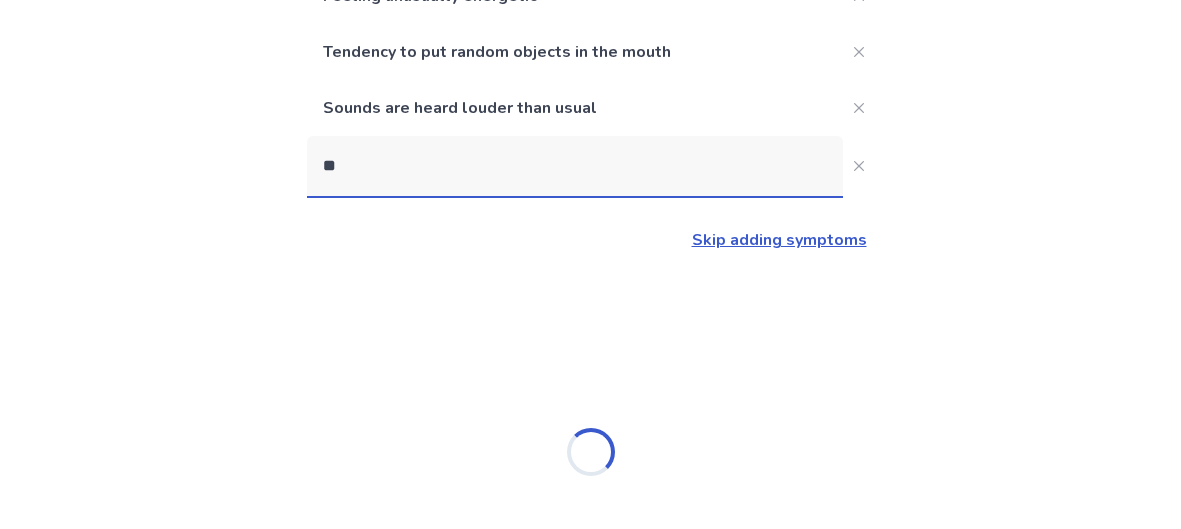 type on "*" 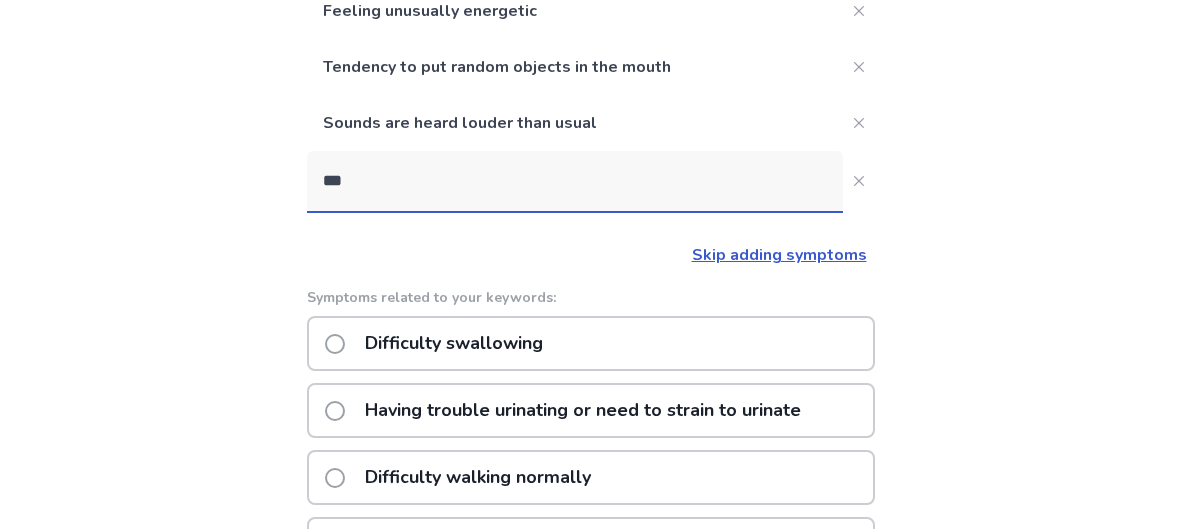 scroll, scrollTop: 356, scrollLeft: 0, axis: vertical 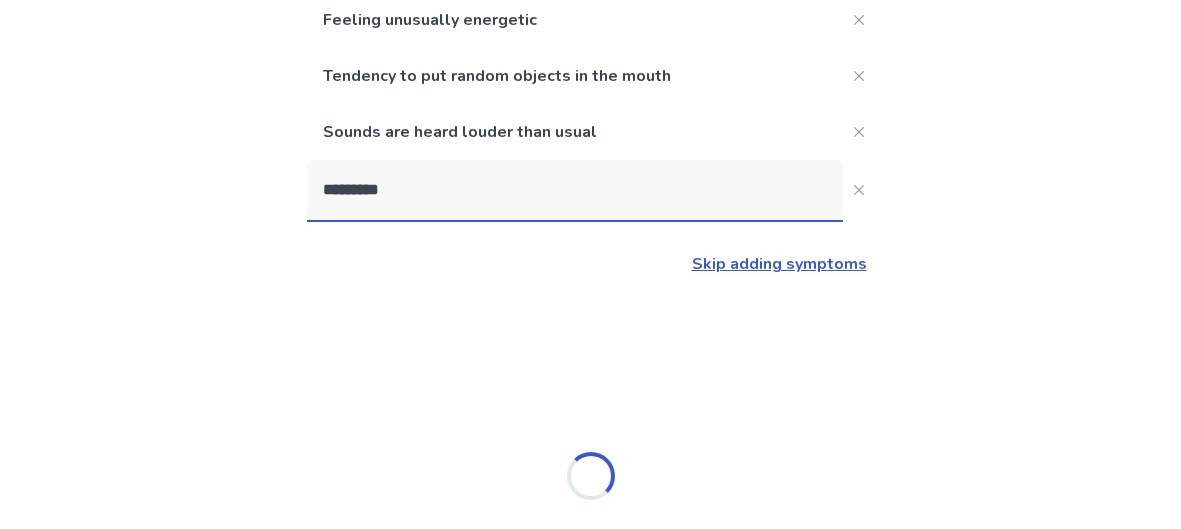 type on "**********" 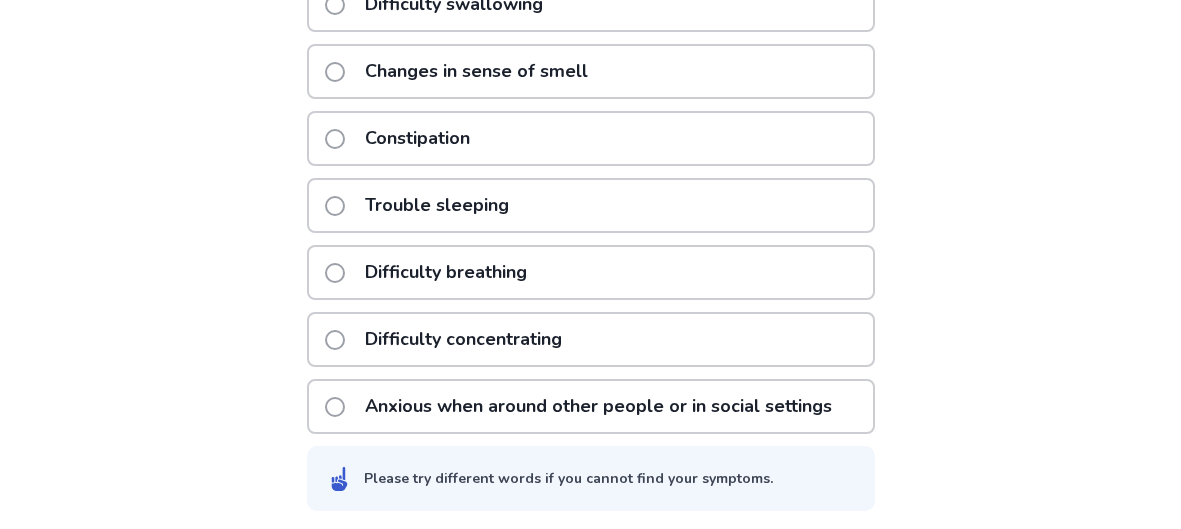 scroll, scrollTop: 773, scrollLeft: 0, axis: vertical 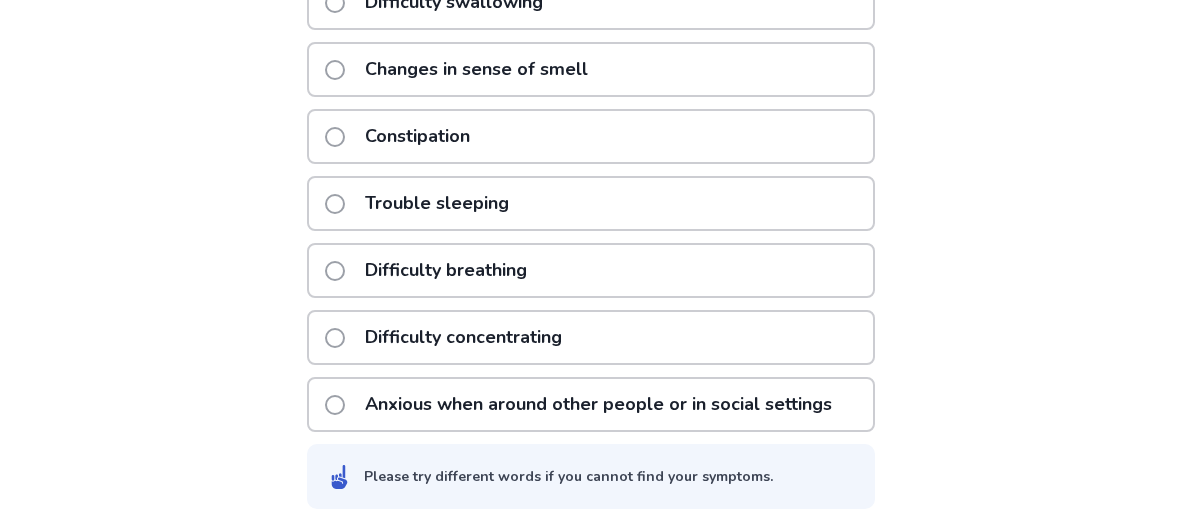 click on "Difficulty concentrating" 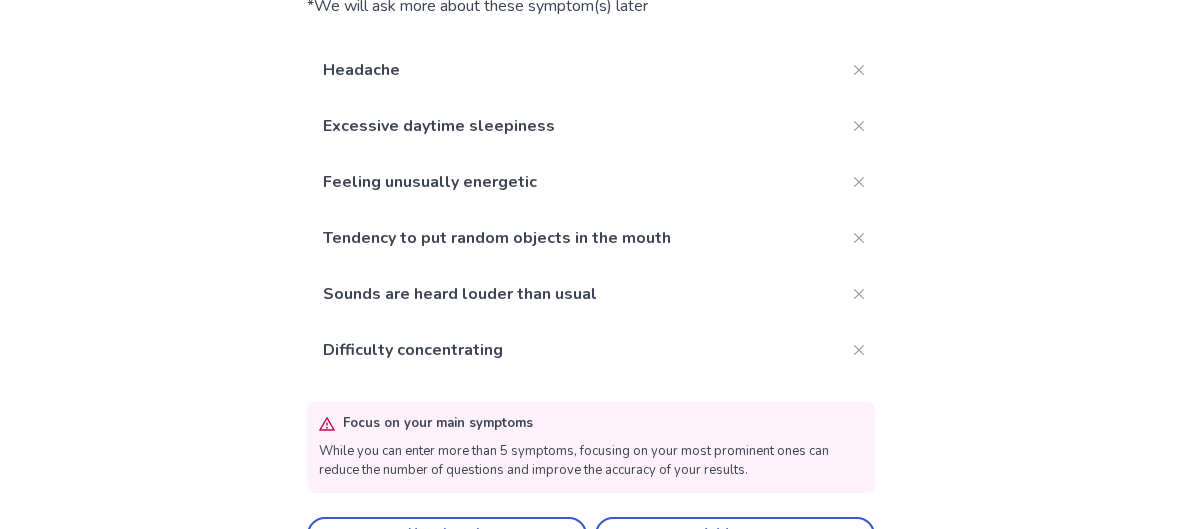 scroll, scrollTop: 276, scrollLeft: 0, axis: vertical 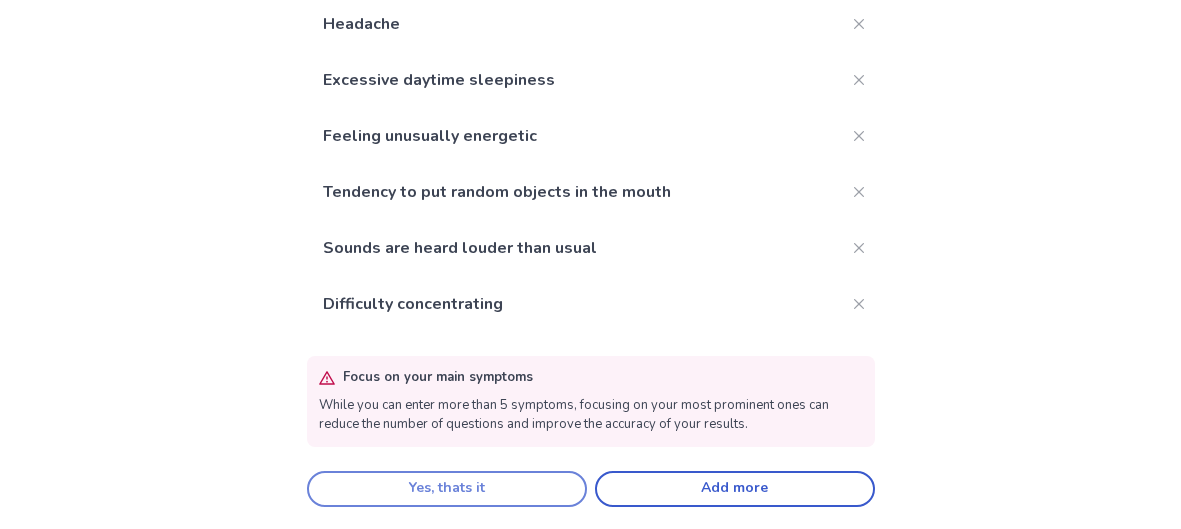 click on "Yes, thats it" 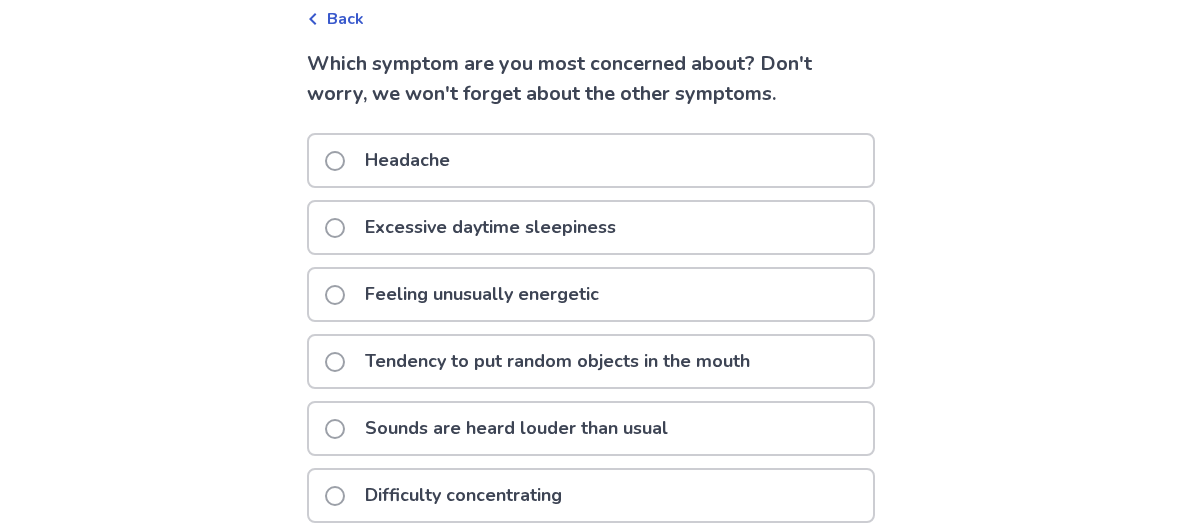 scroll, scrollTop: 130, scrollLeft: 0, axis: vertical 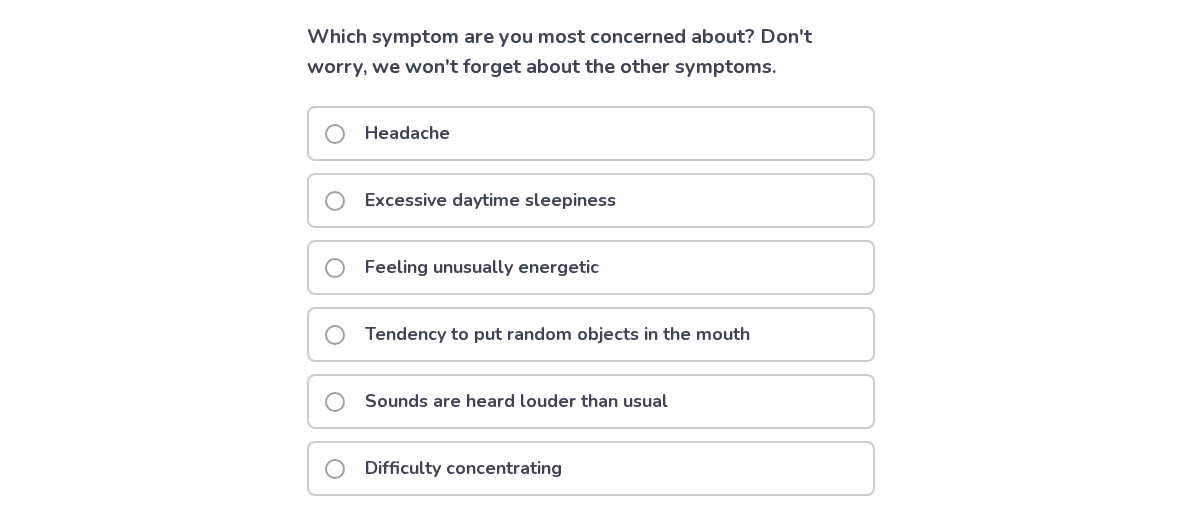 click on "Excessive daytime sleepiness" 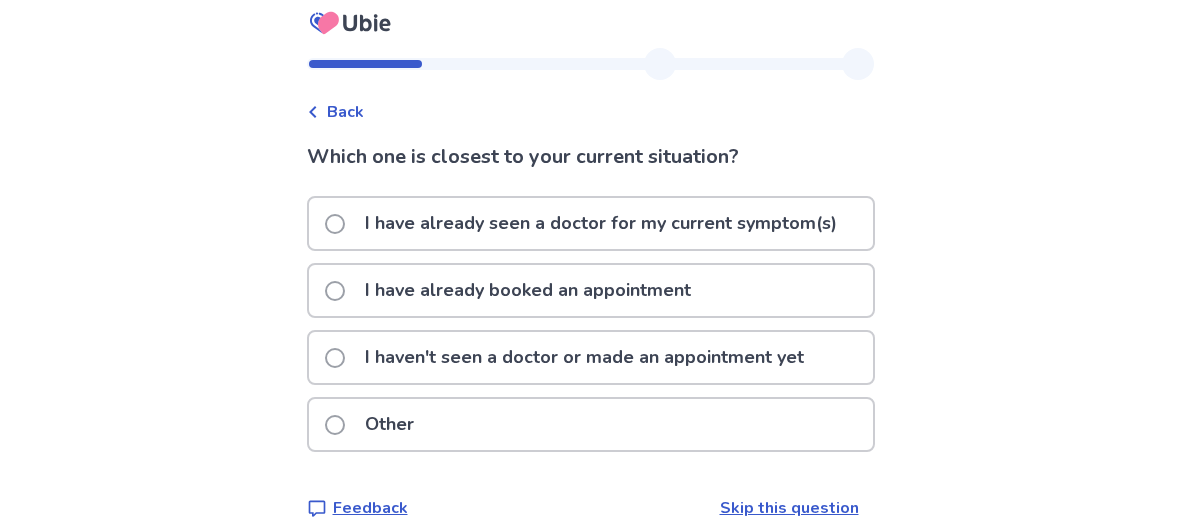 scroll, scrollTop: 30, scrollLeft: 0, axis: vertical 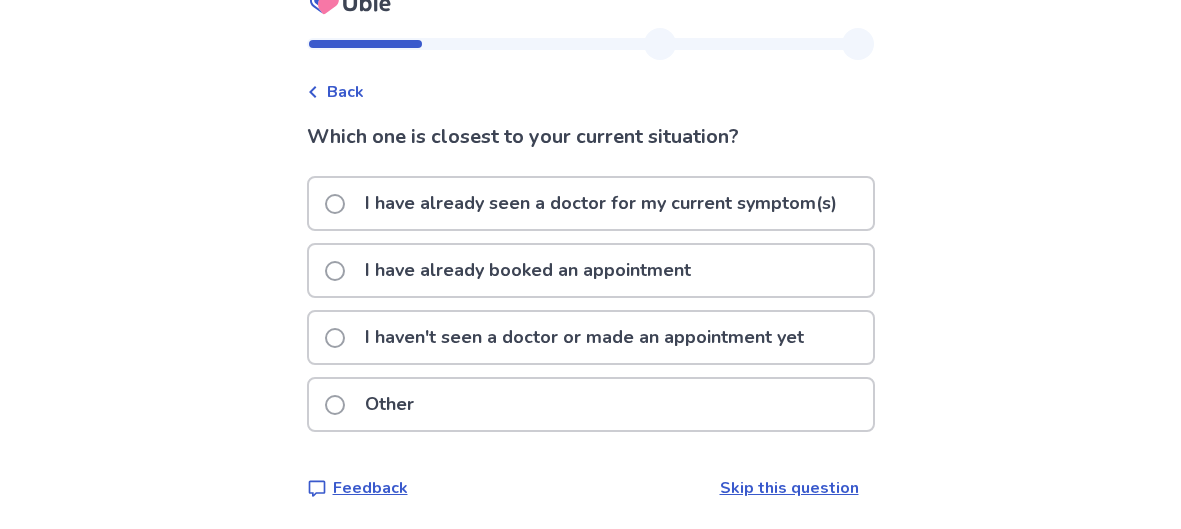 click on "I haven't seen a doctor or made an appointment yet" at bounding box center [584, 337] 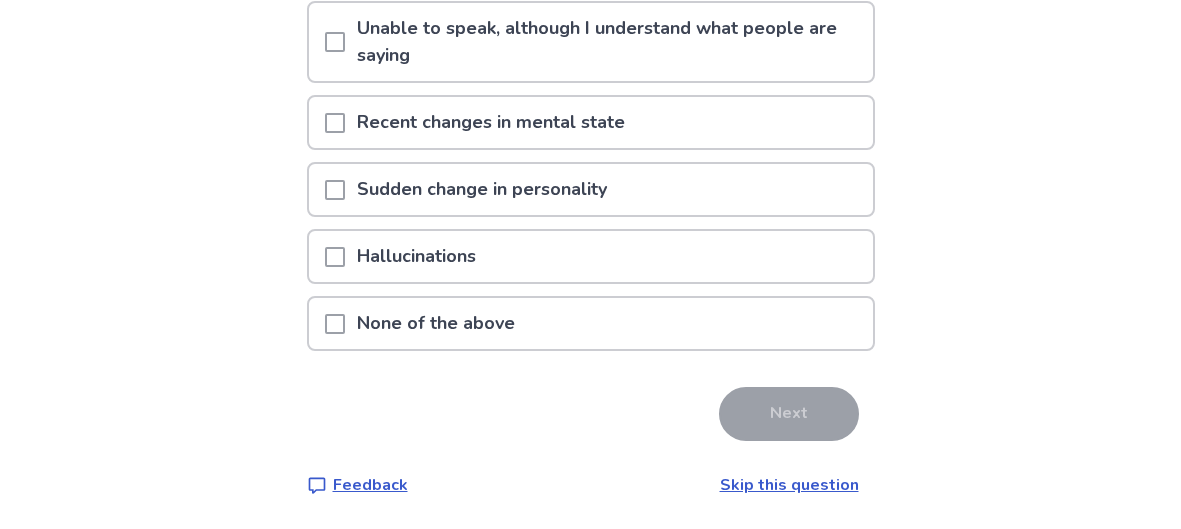 scroll, scrollTop: 605, scrollLeft: 0, axis: vertical 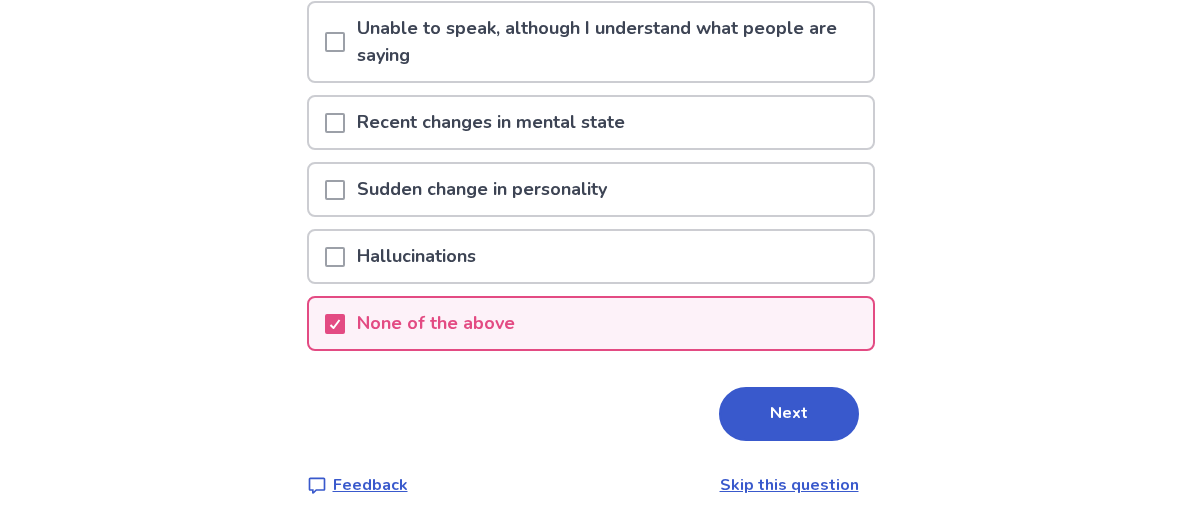 click on "Next" at bounding box center (789, 414) 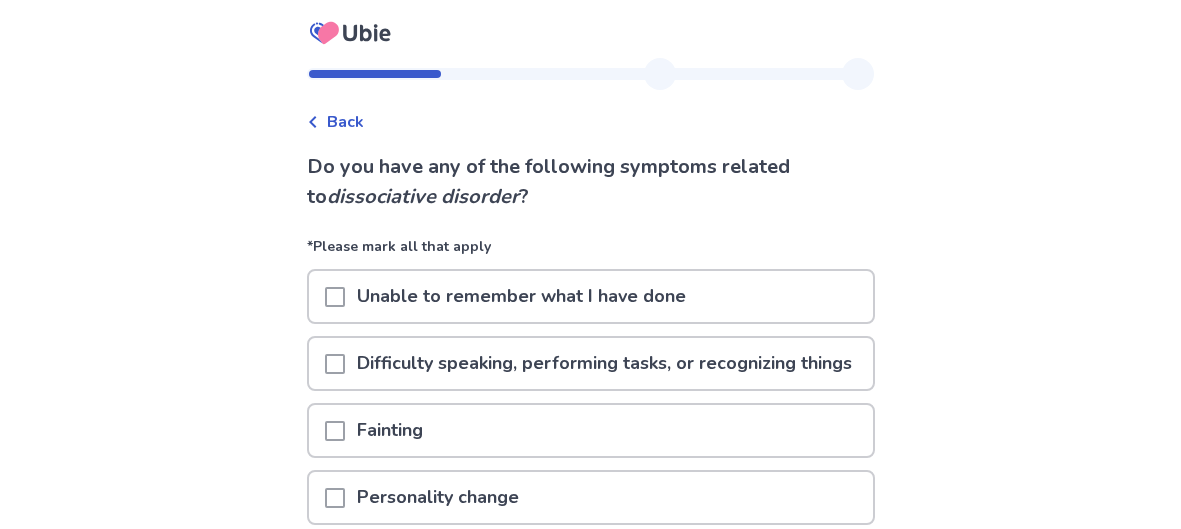 click on "Back Do you have any of the following symptoms related to  dissociative disorder ? *Please mark all that apply Unable to remember what I have done Difficulty speaking, performing tasks, or recognizing things Fainting Personality change Stressed over daily life Unable to speak, although I understand what people are saying Recent changes in mental state Sudden change in personality Hallucinations None of the above Next Feedback Skip this question Ubie Symptom Checker" at bounding box center [590, 566] 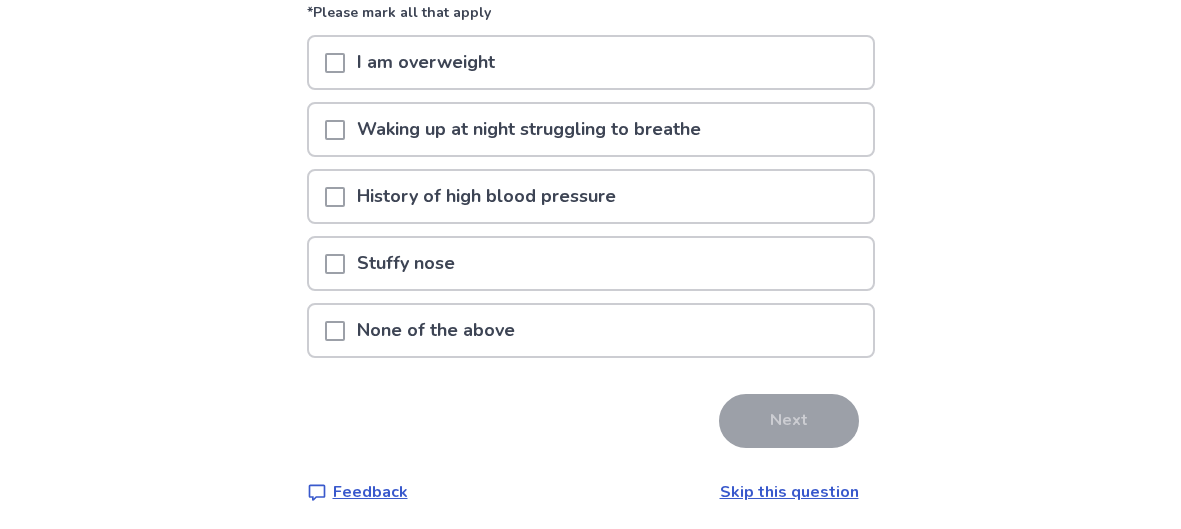 scroll, scrollTop: 234, scrollLeft: 0, axis: vertical 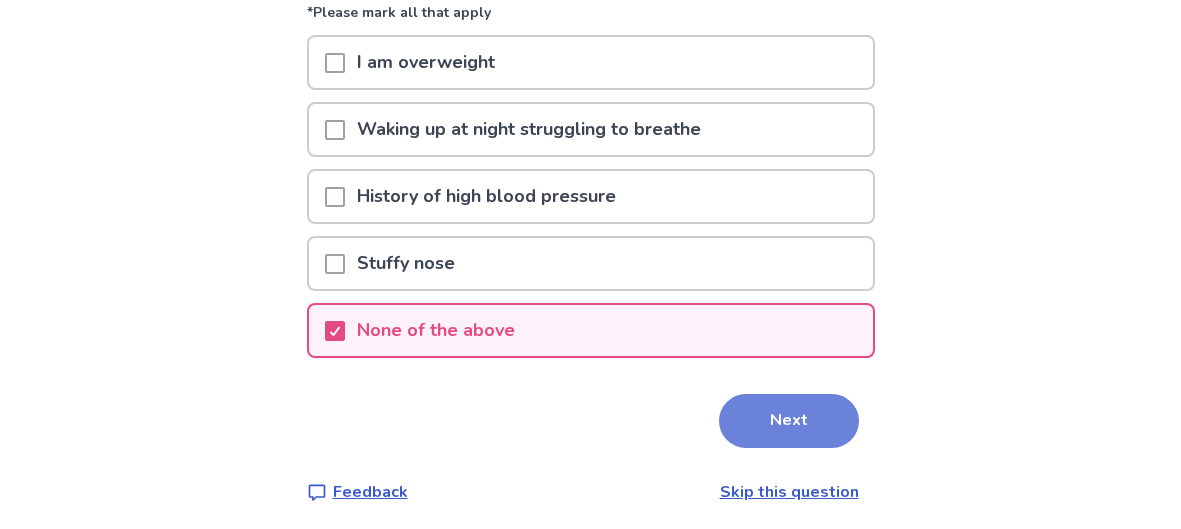 click on "Next" at bounding box center (789, 421) 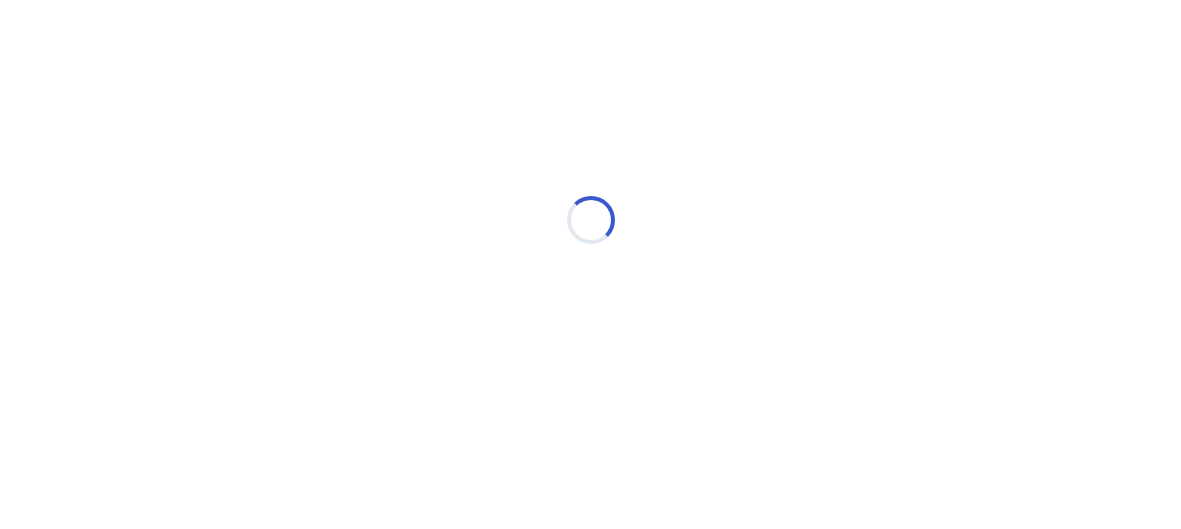 select on "*" 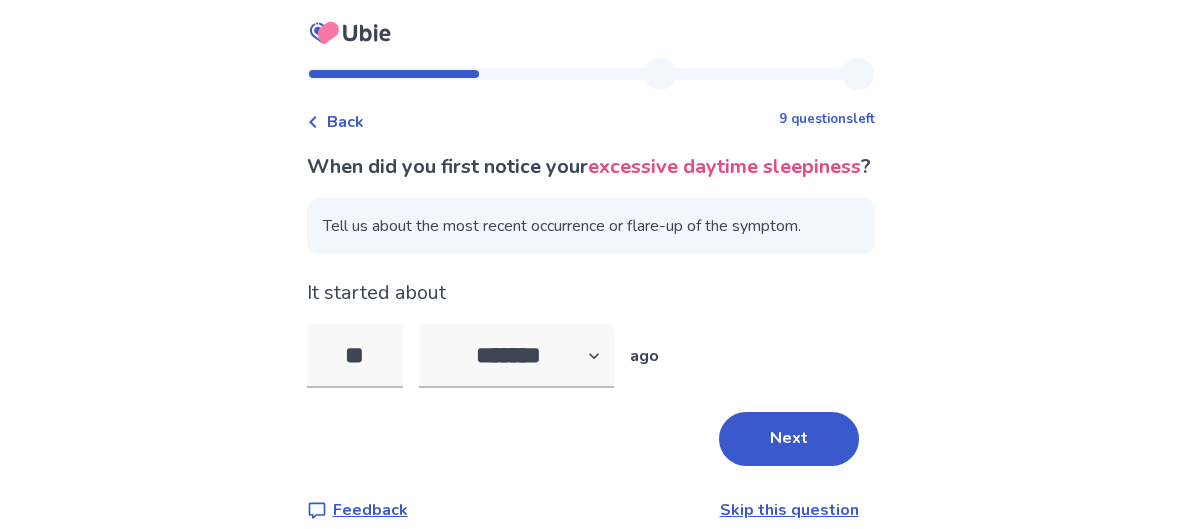 type on "*" 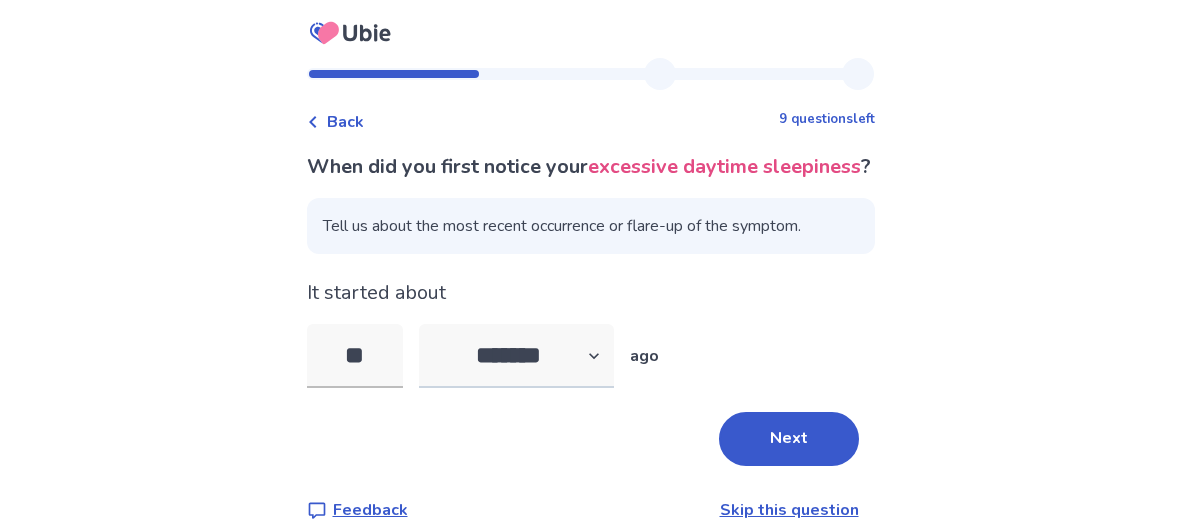 type on "**" 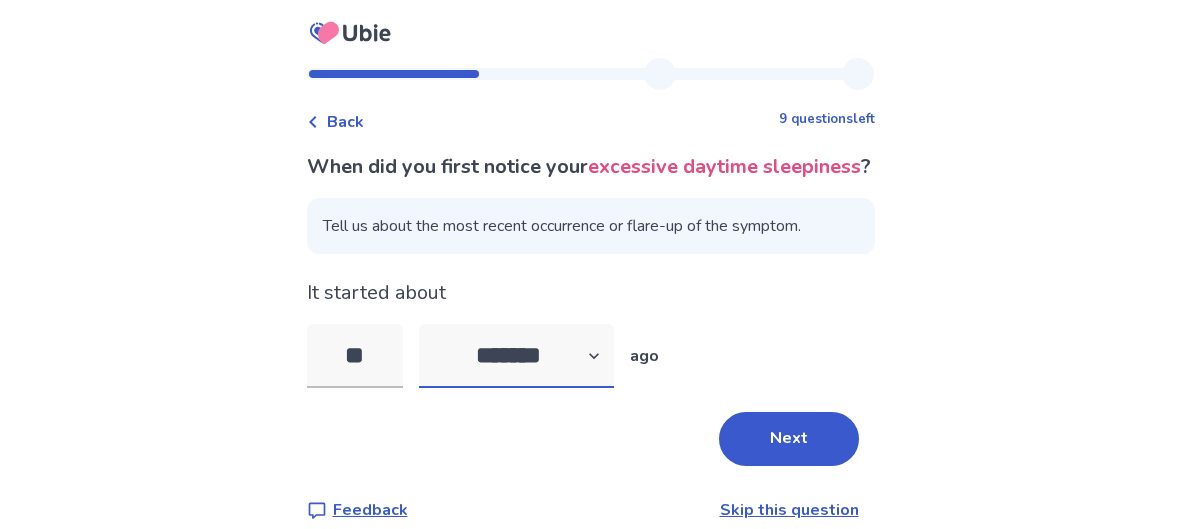 click on "******* ****** ******* ******** *******" at bounding box center [516, 356] 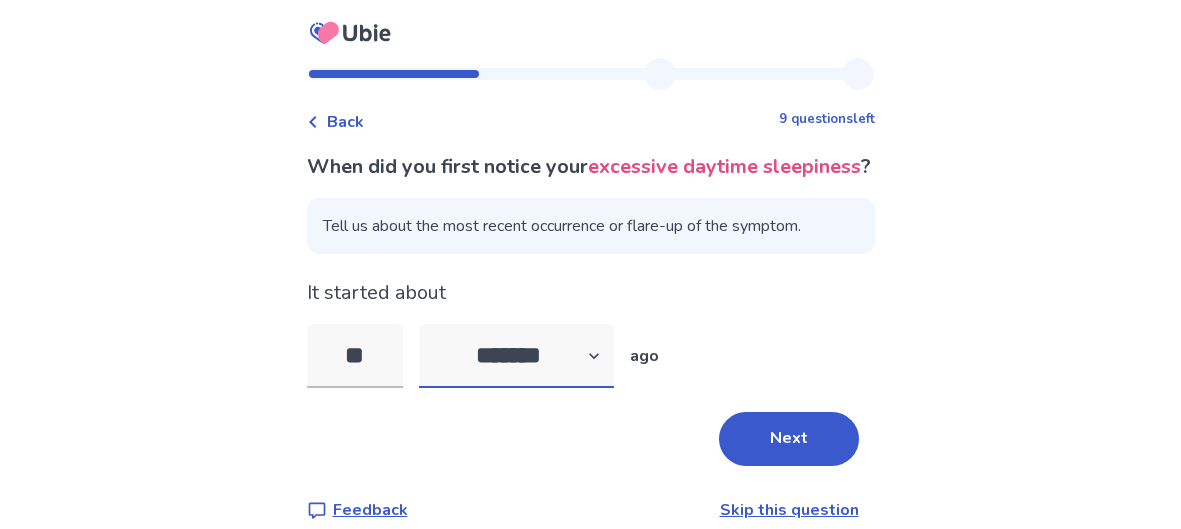 select on "*" 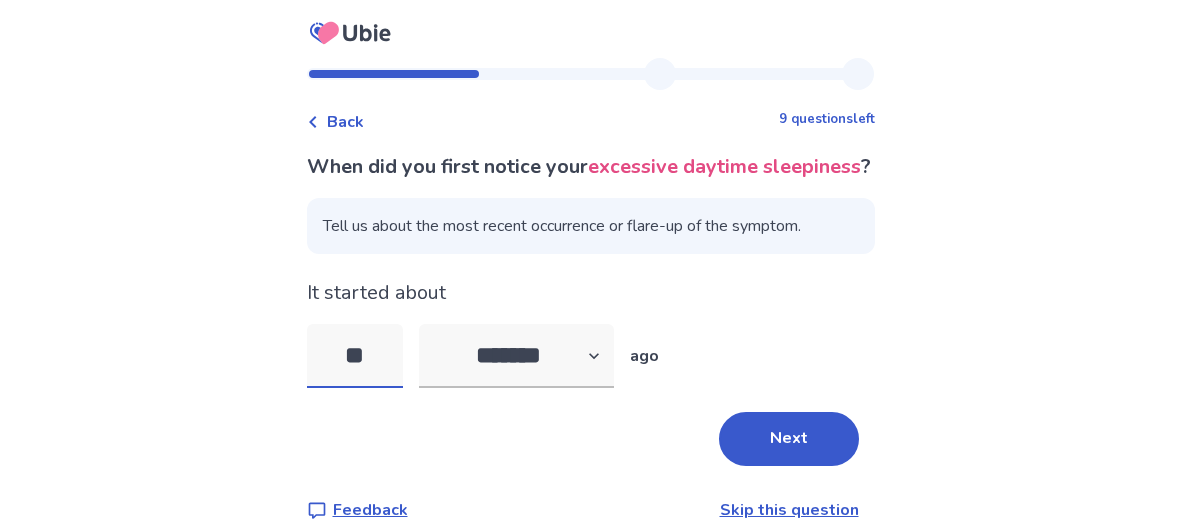 click on "**" at bounding box center [355, 356] 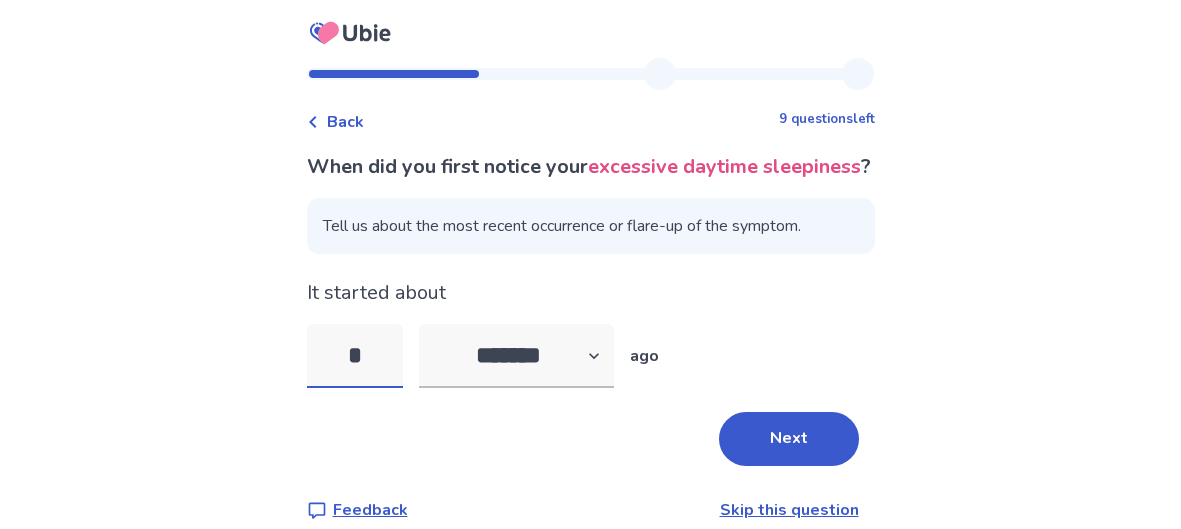 type on "**" 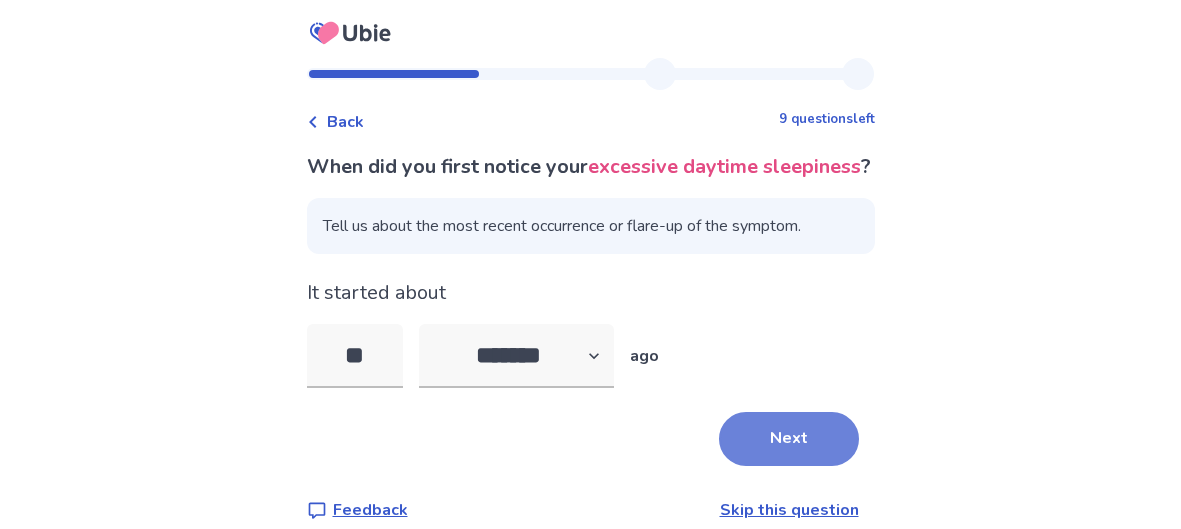 click on "Next" at bounding box center [789, 439] 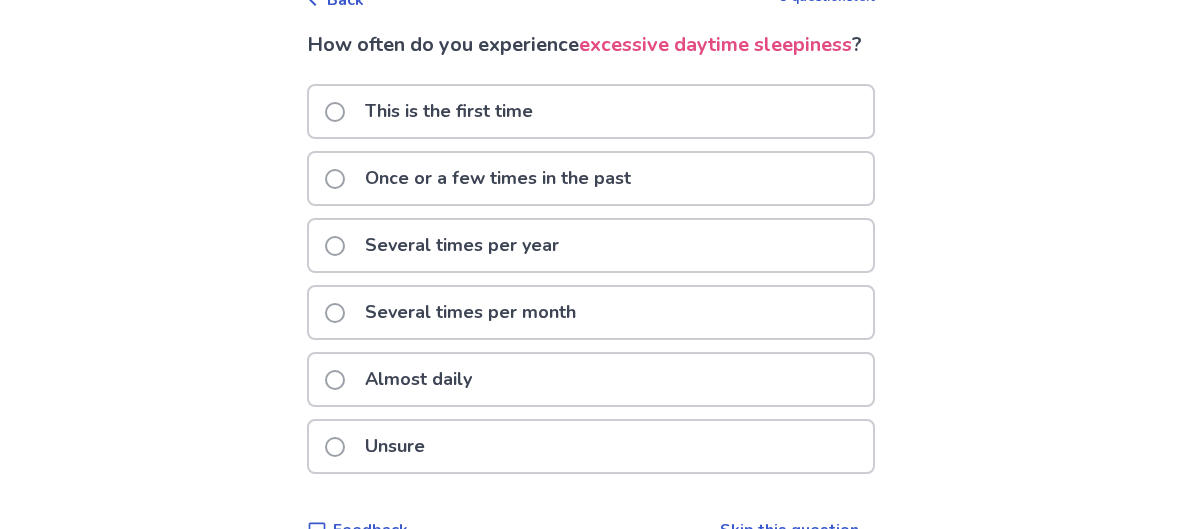 scroll, scrollTop: 124, scrollLeft: 0, axis: vertical 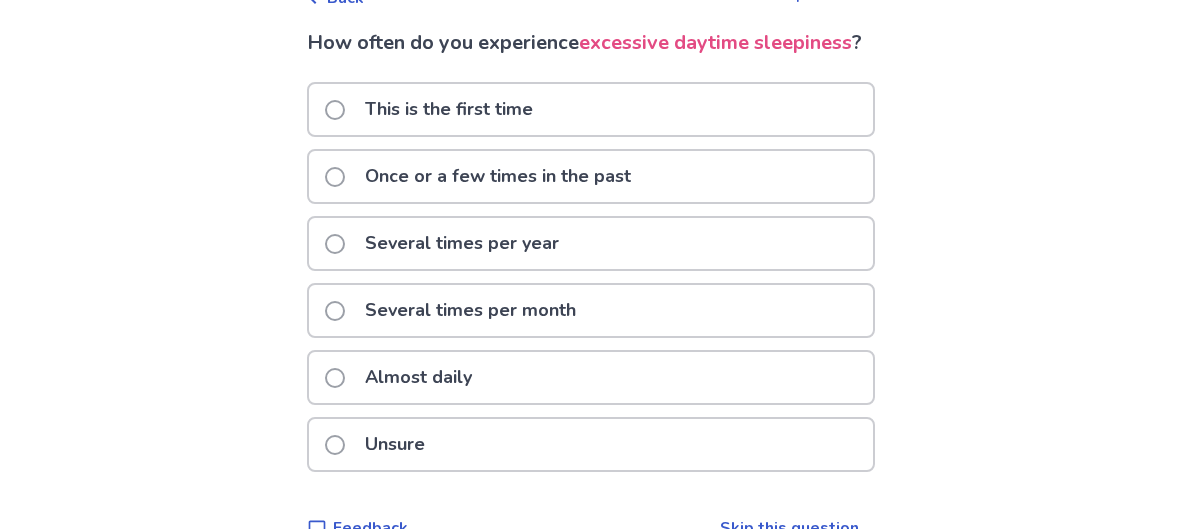 click on "Almost daily" at bounding box center [418, 377] 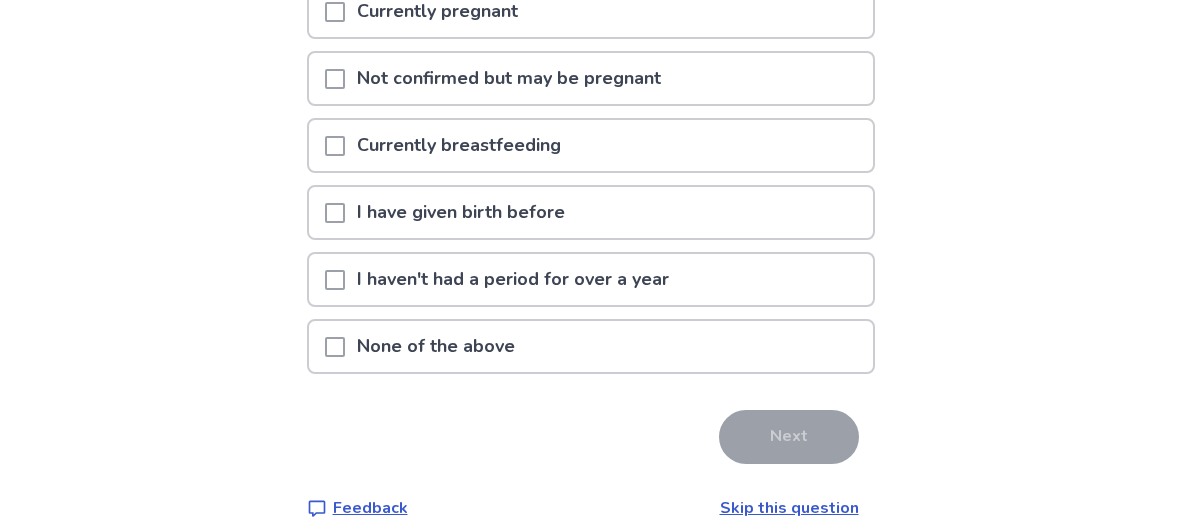 scroll, scrollTop: 287, scrollLeft: 0, axis: vertical 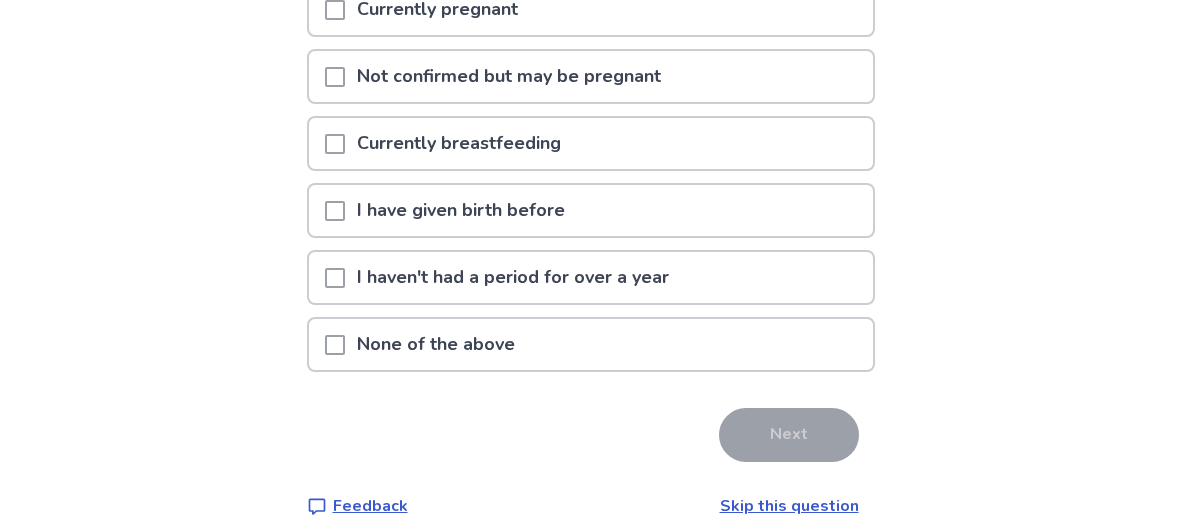 click at bounding box center (335, 345) 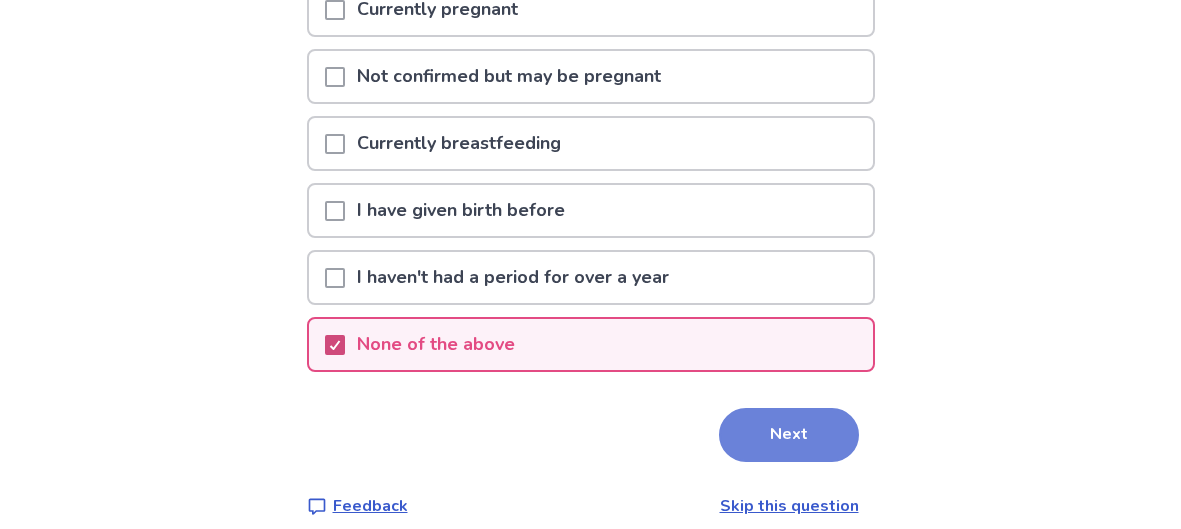 click on "Next" at bounding box center (789, 435) 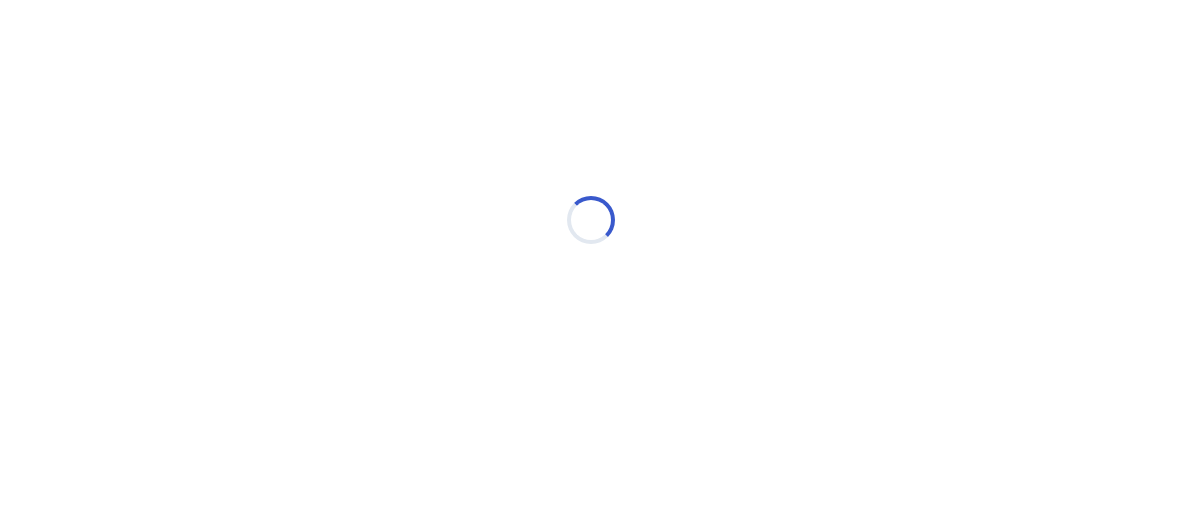 scroll, scrollTop: 0, scrollLeft: 0, axis: both 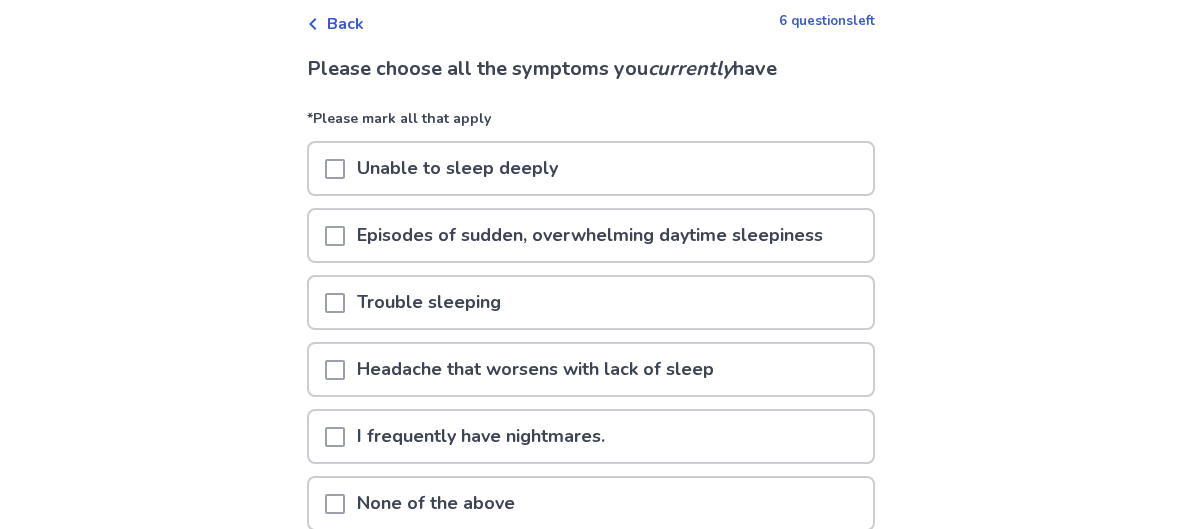click on "Headache that worsens with lack of sleep" at bounding box center (591, 369) 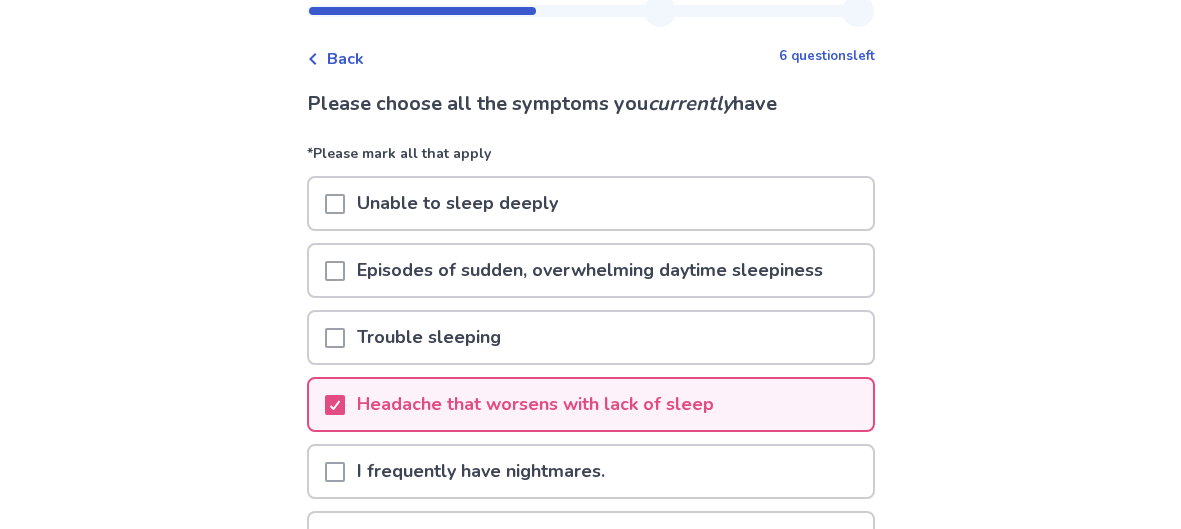 scroll, scrollTop: 61, scrollLeft: 0, axis: vertical 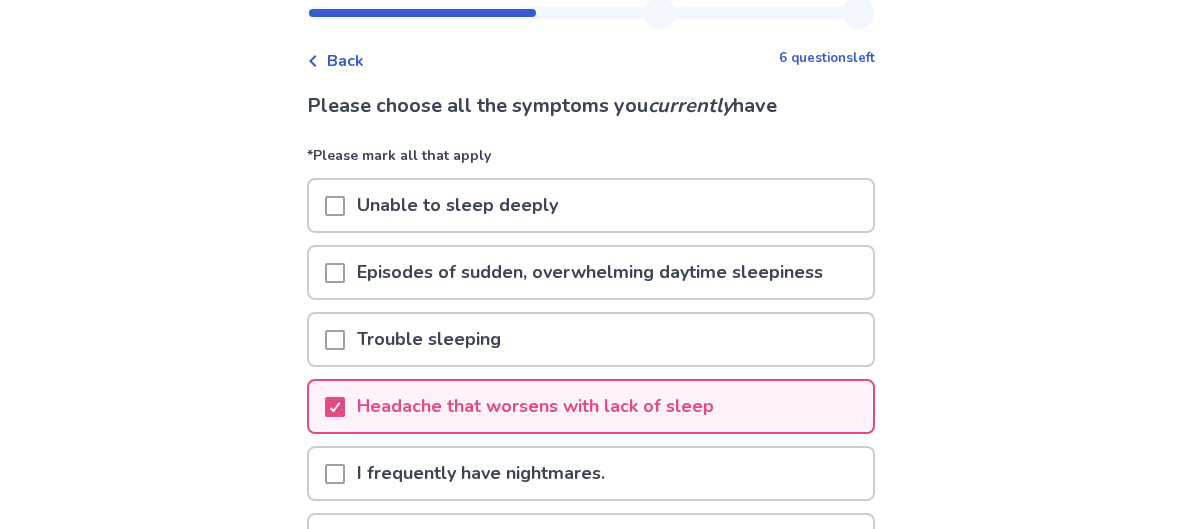 click on "Episodes of sudden, overwhelming daytime sleepiness" at bounding box center (590, 272) 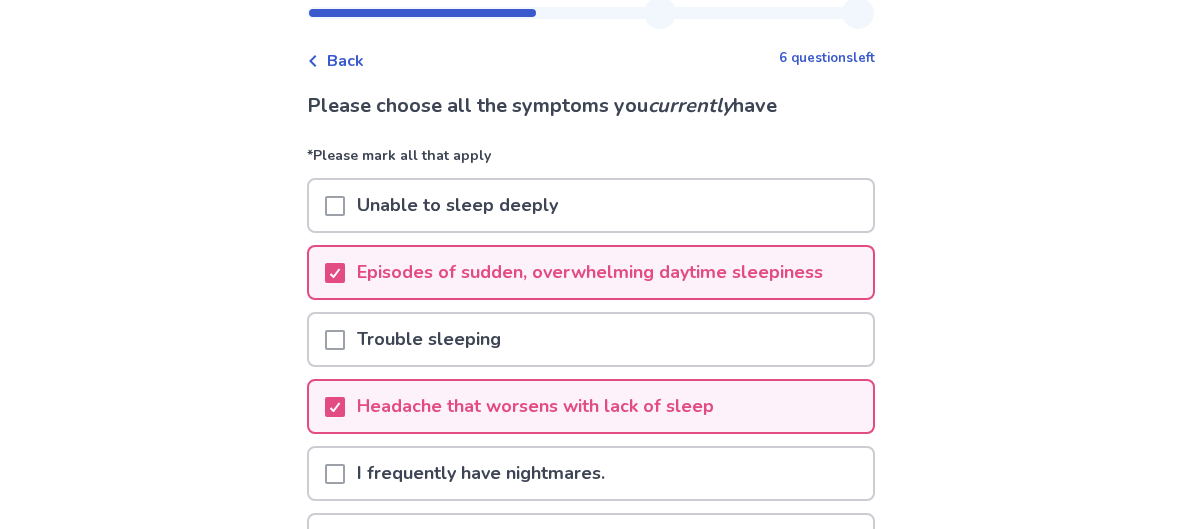 click on "Unable to sleep deeply" at bounding box center [591, 205] 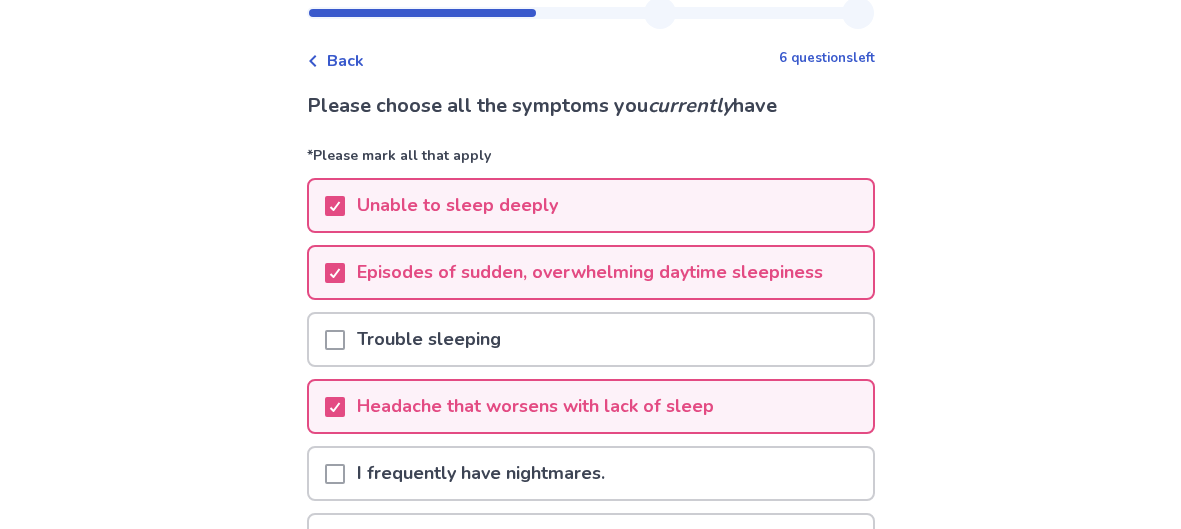 click on "Unable to sleep deeply" at bounding box center [591, 205] 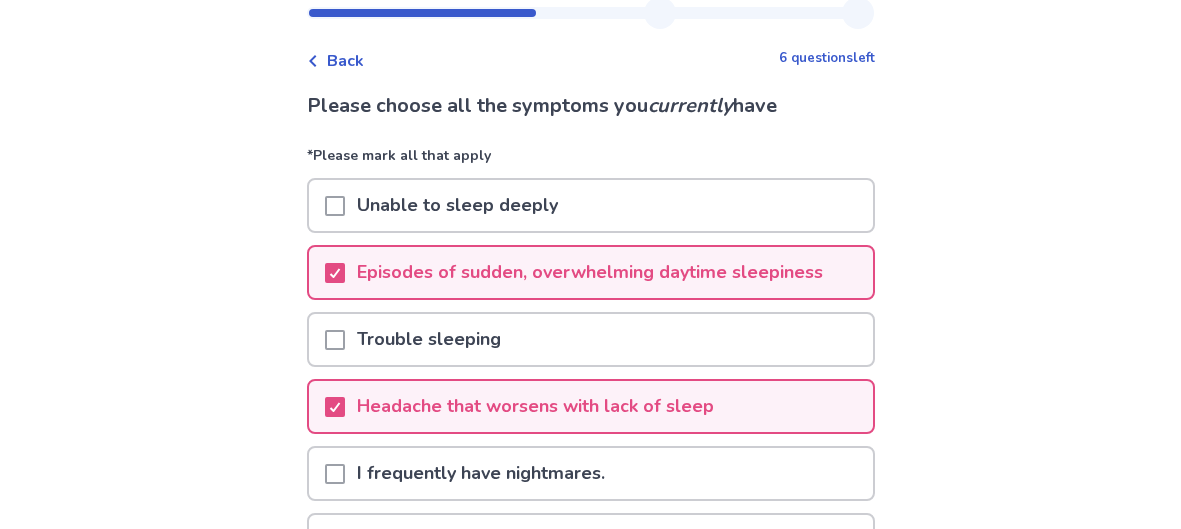 click on "Trouble sleeping" at bounding box center (591, 339) 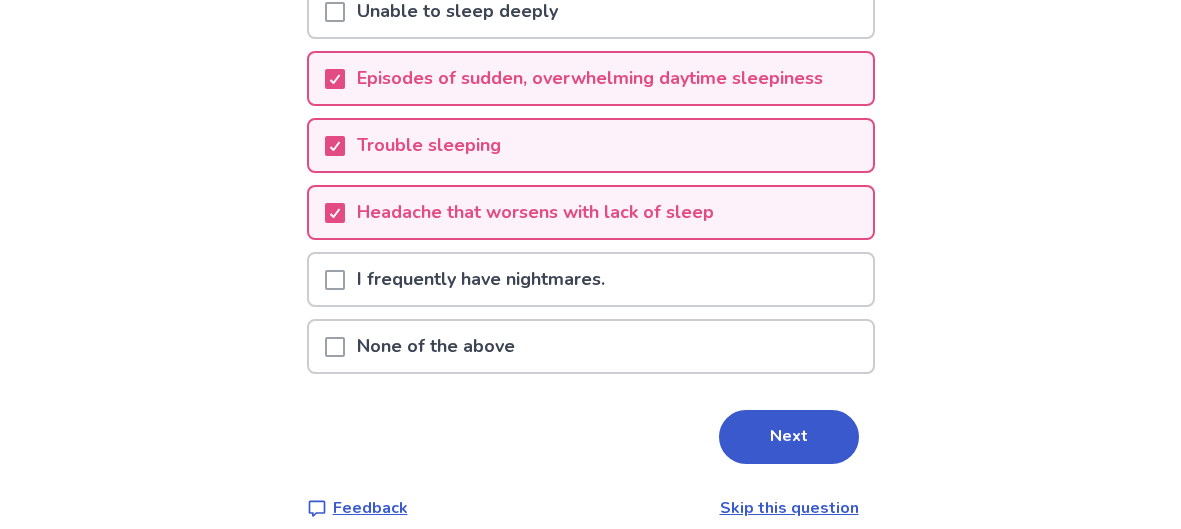 scroll, scrollTop: 275, scrollLeft: 0, axis: vertical 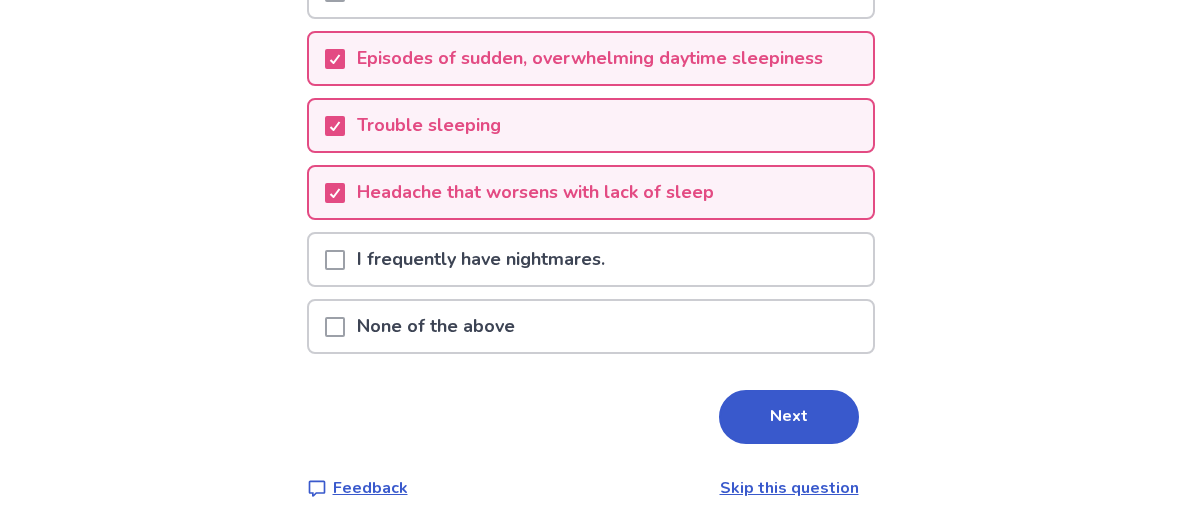 click on "I frequently have nightmares." at bounding box center [591, 259] 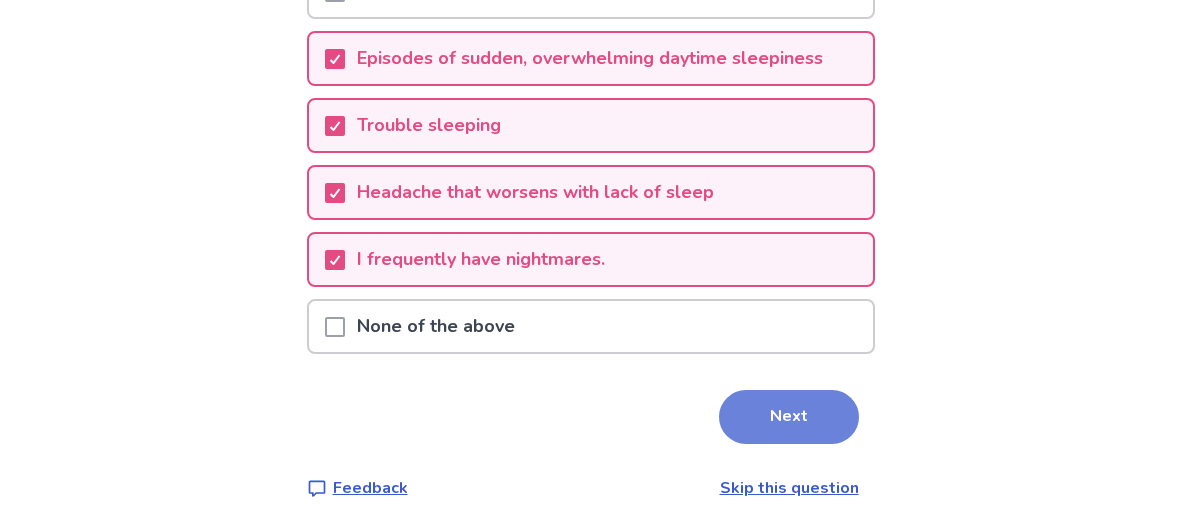 click on "Next" at bounding box center [789, 417] 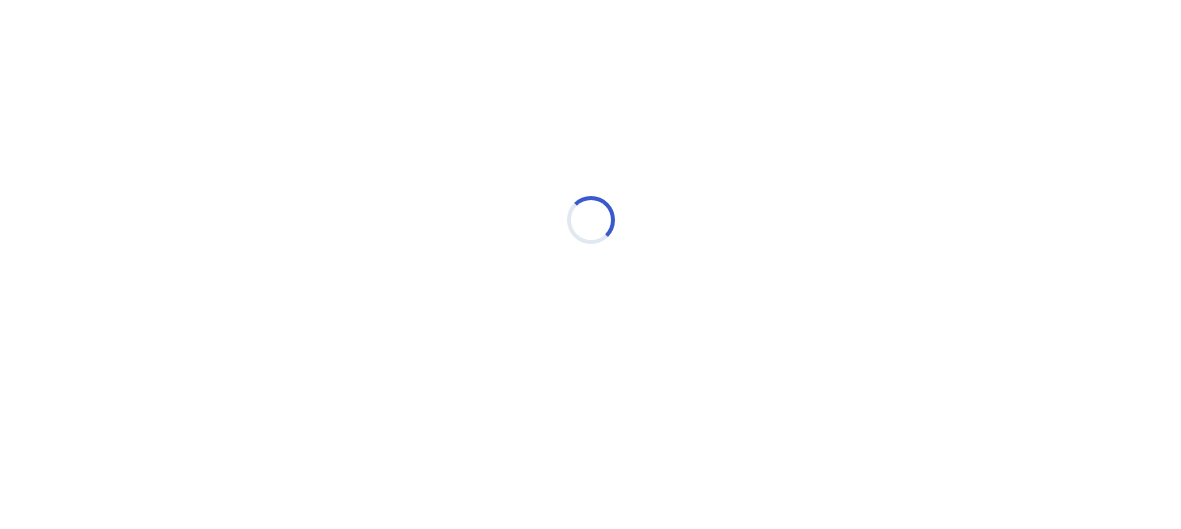 scroll, scrollTop: 0, scrollLeft: 0, axis: both 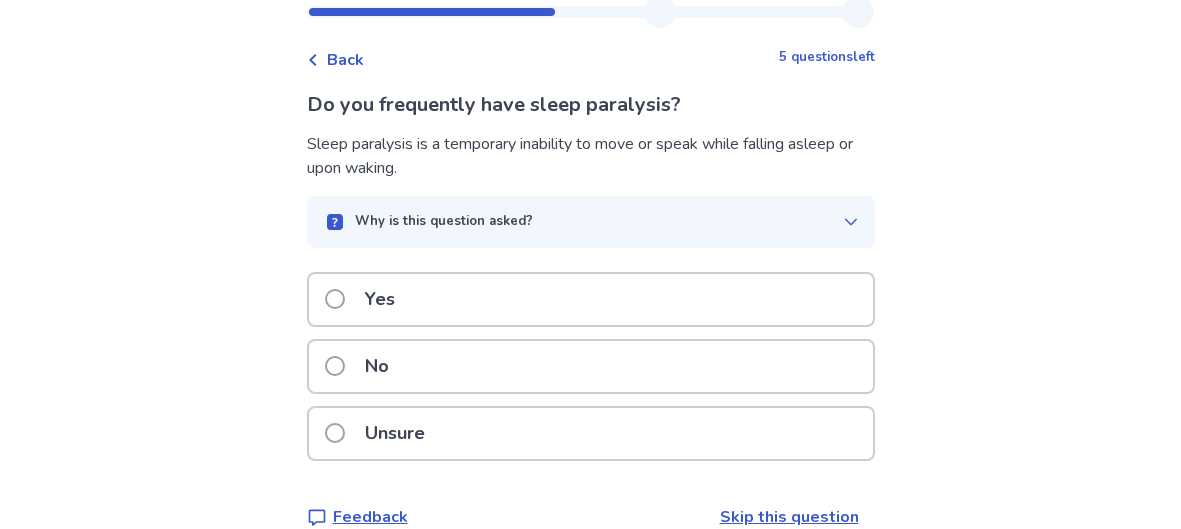 click on "No" at bounding box center (591, 366) 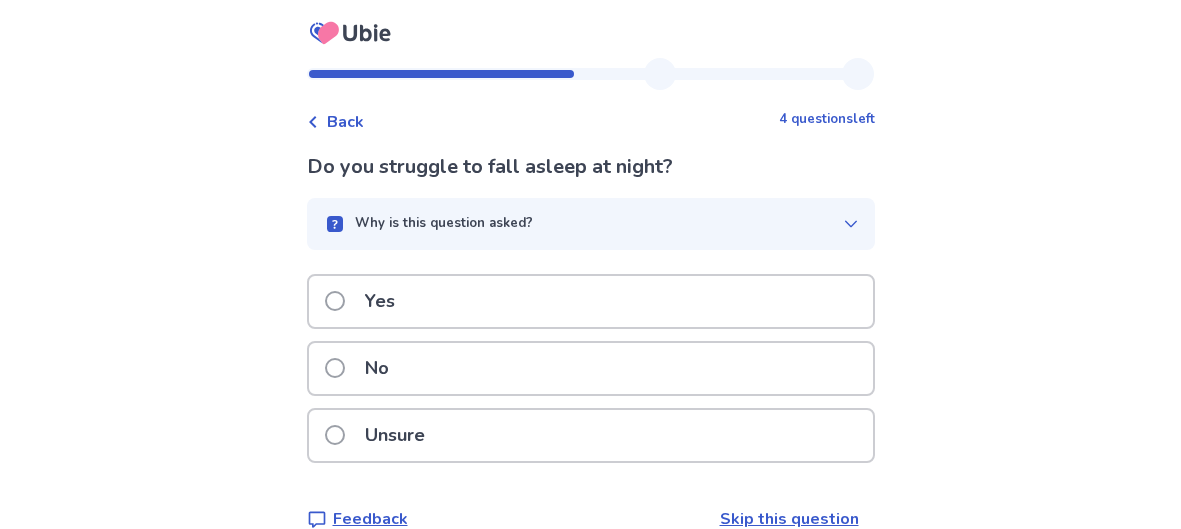 click on "Yes" at bounding box center (591, 301) 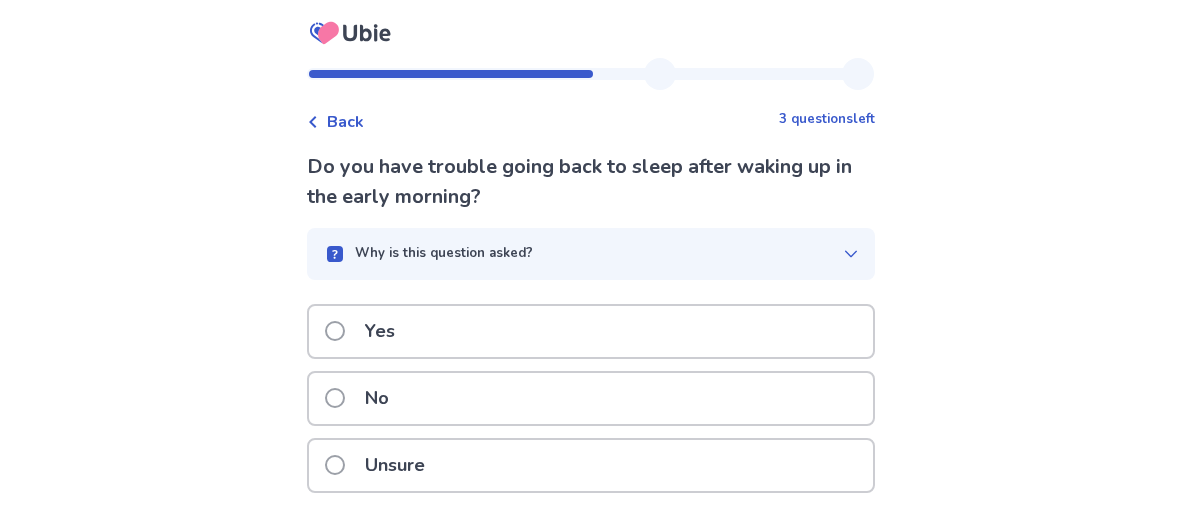click on "Yes" at bounding box center [591, 331] 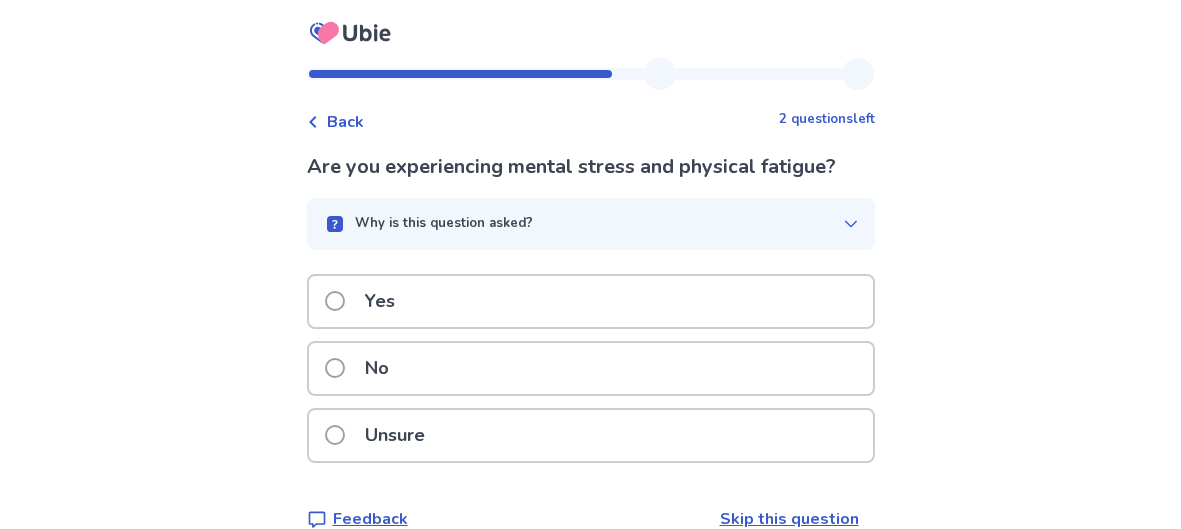 click on "Yes" at bounding box center (591, 301) 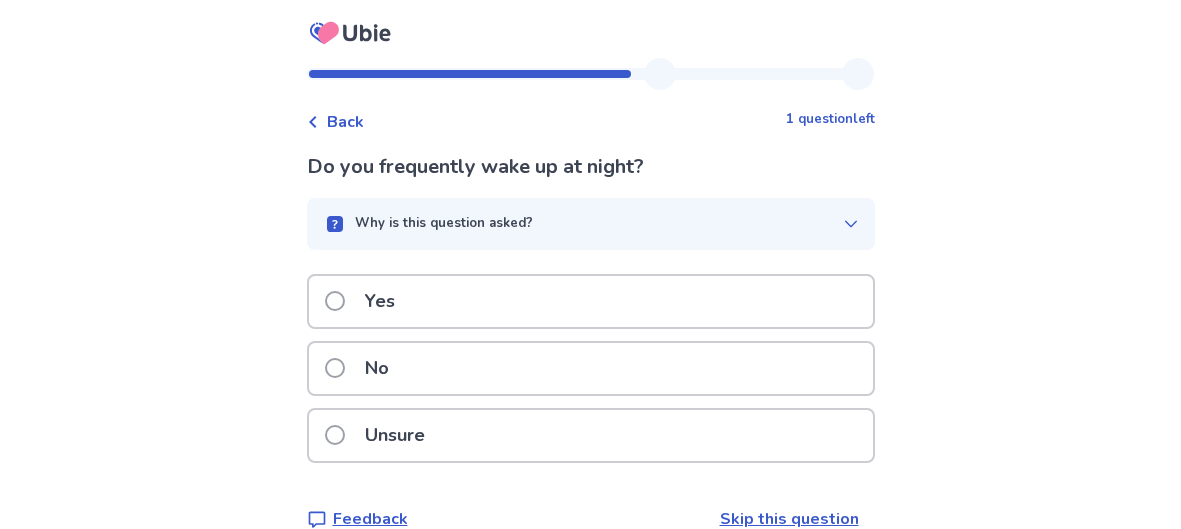 click on "No" at bounding box center (591, 368) 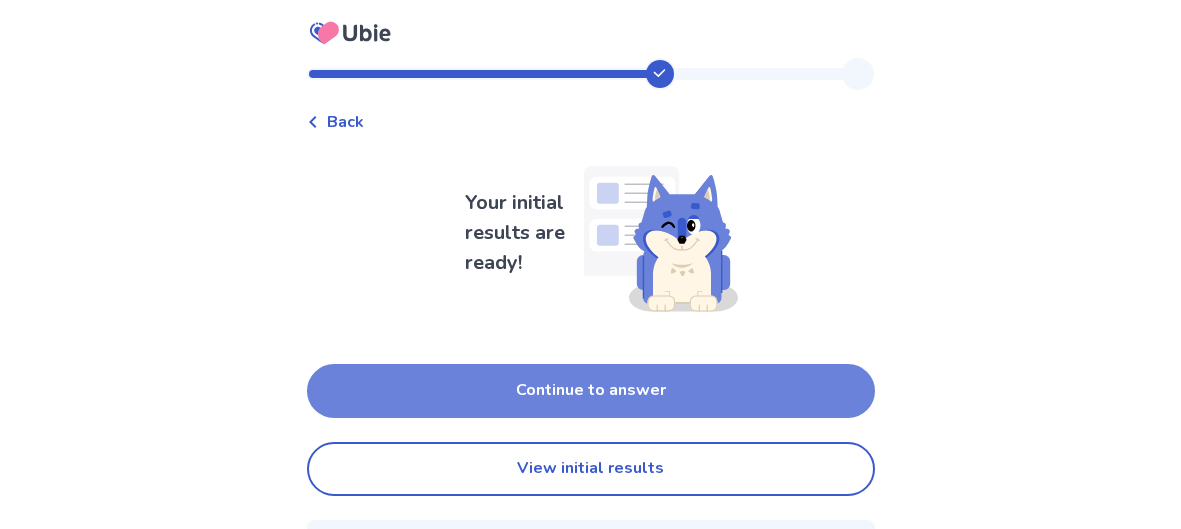 click on "Continue to answer" at bounding box center [591, 391] 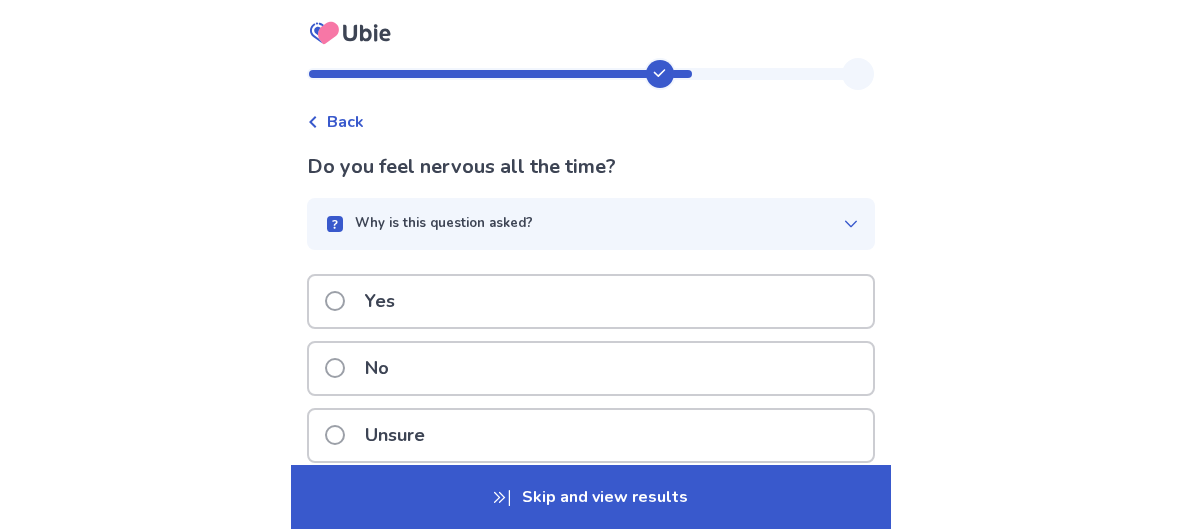 click on "Unsure" at bounding box center [591, 435] 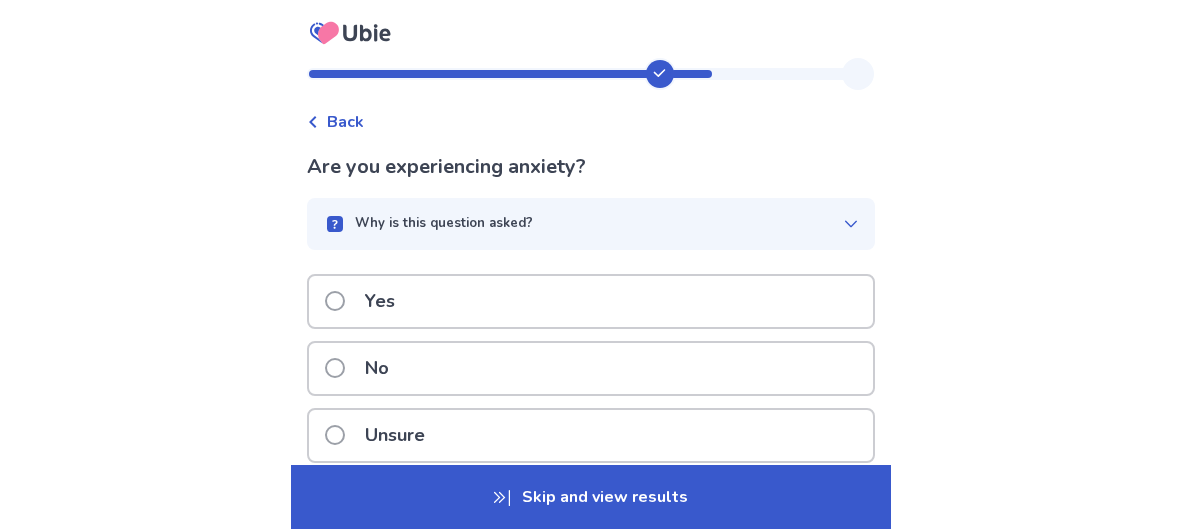 click at bounding box center [335, 301] 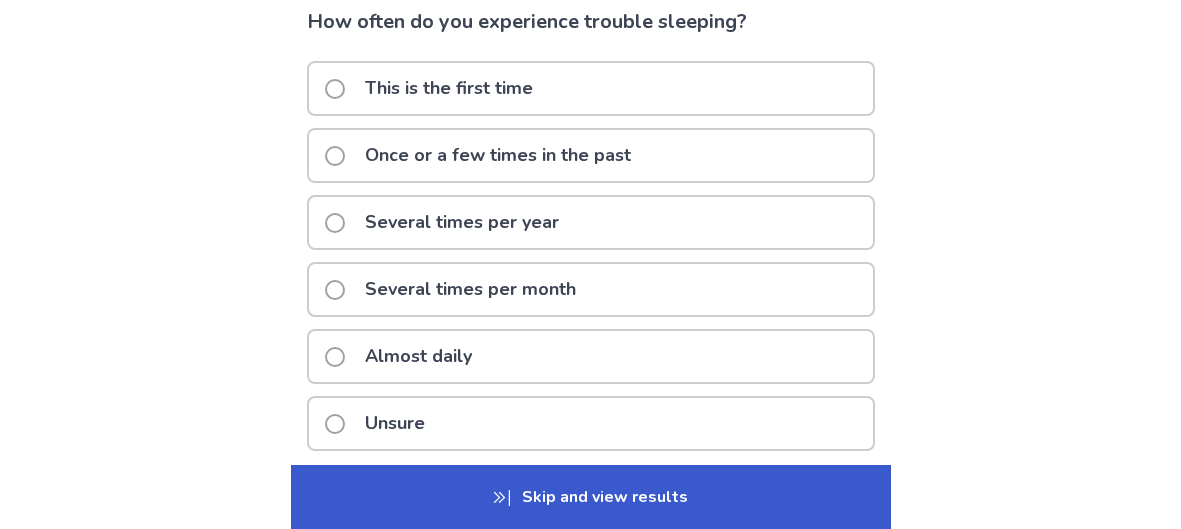 scroll, scrollTop: 150, scrollLeft: 0, axis: vertical 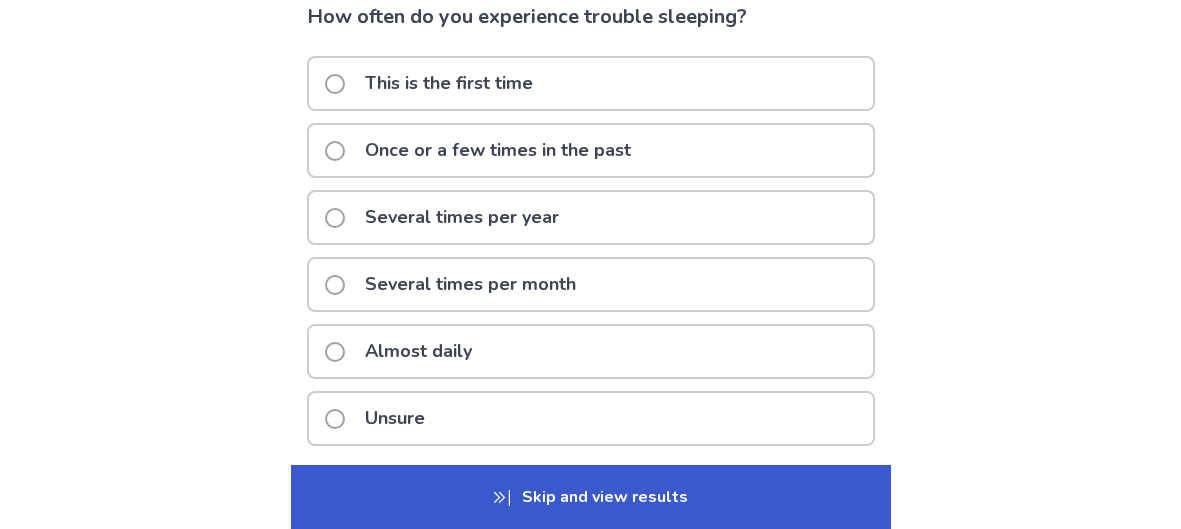 click on "Almost daily" at bounding box center [404, 351] 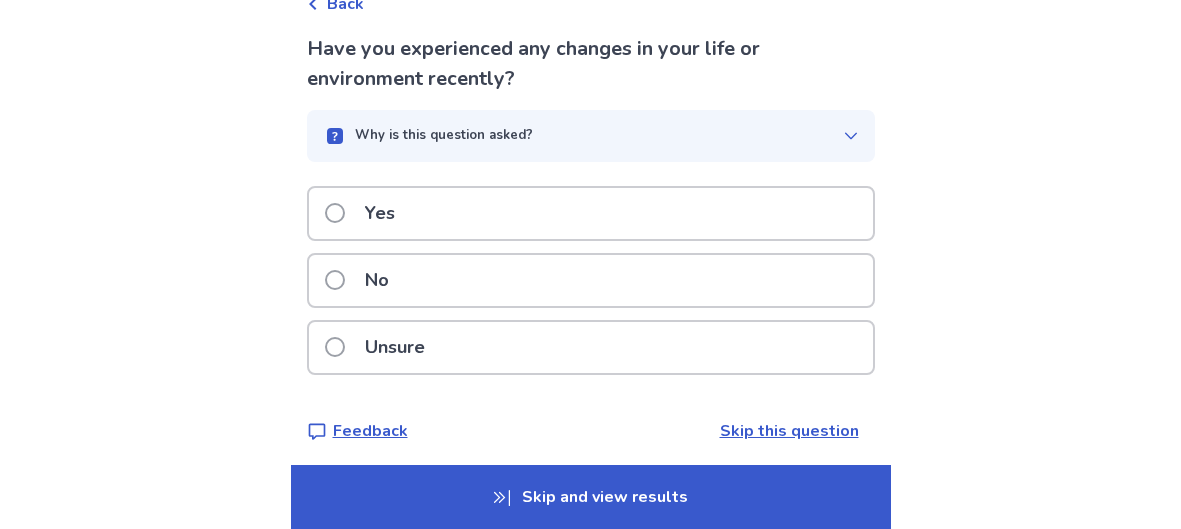 scroll, scrollTop: 118, scrollLeft: 0, axis: vertical 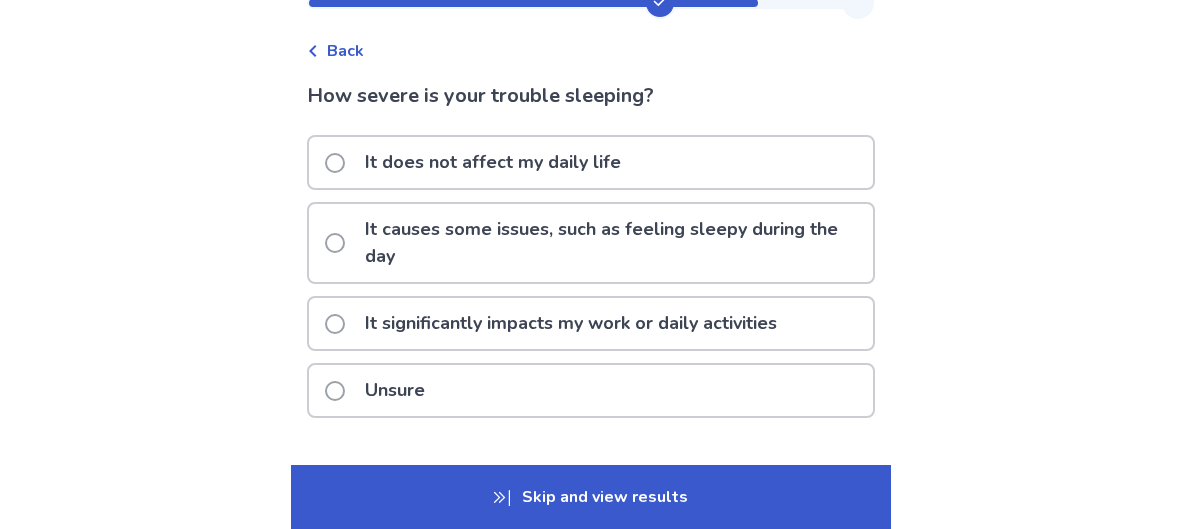 click on "It causes some issues, such as feeling sleepy during the day" at bounding box center (613, 243) 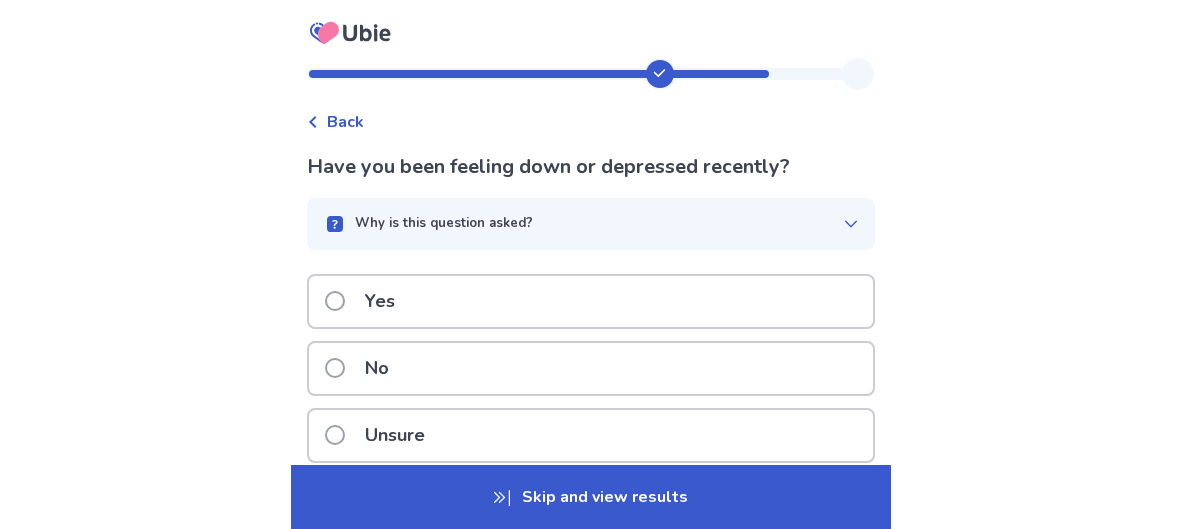 click at bounding box center [335, 301] 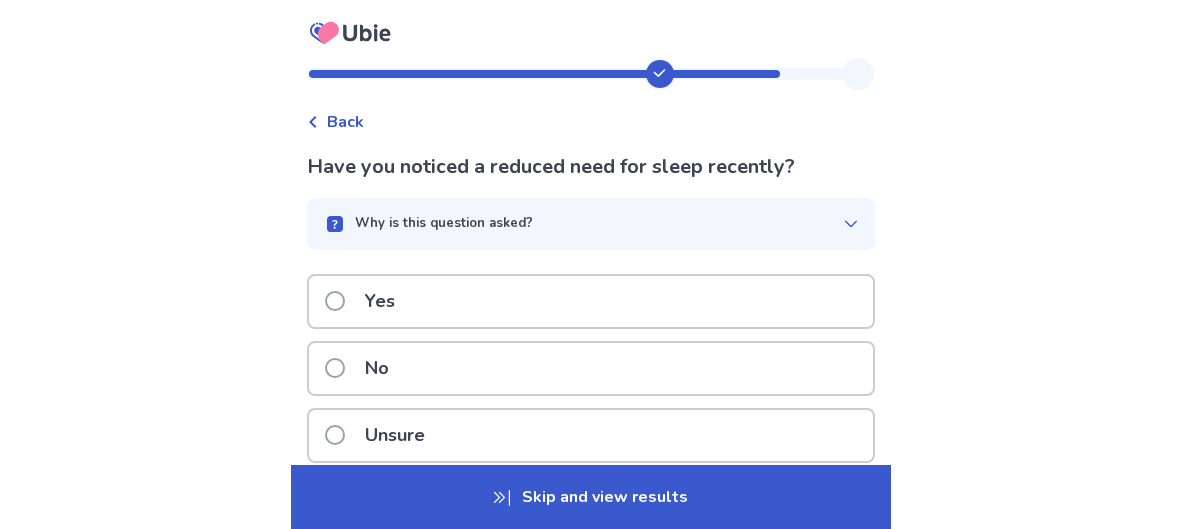 click on "Yes" at bounding box center (366, 301) 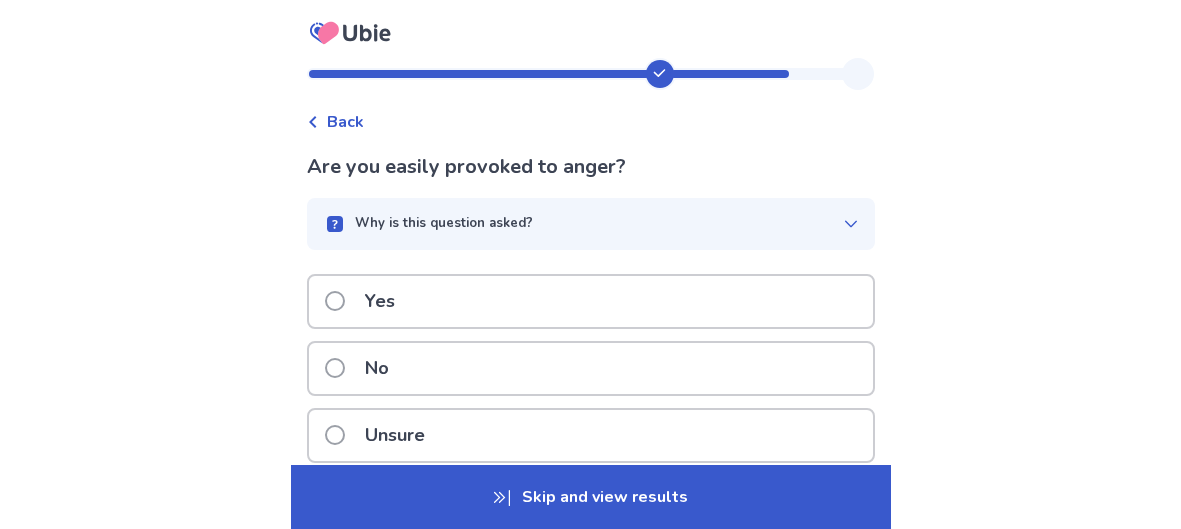 click on "Yes" at bounding box center [366, 301] 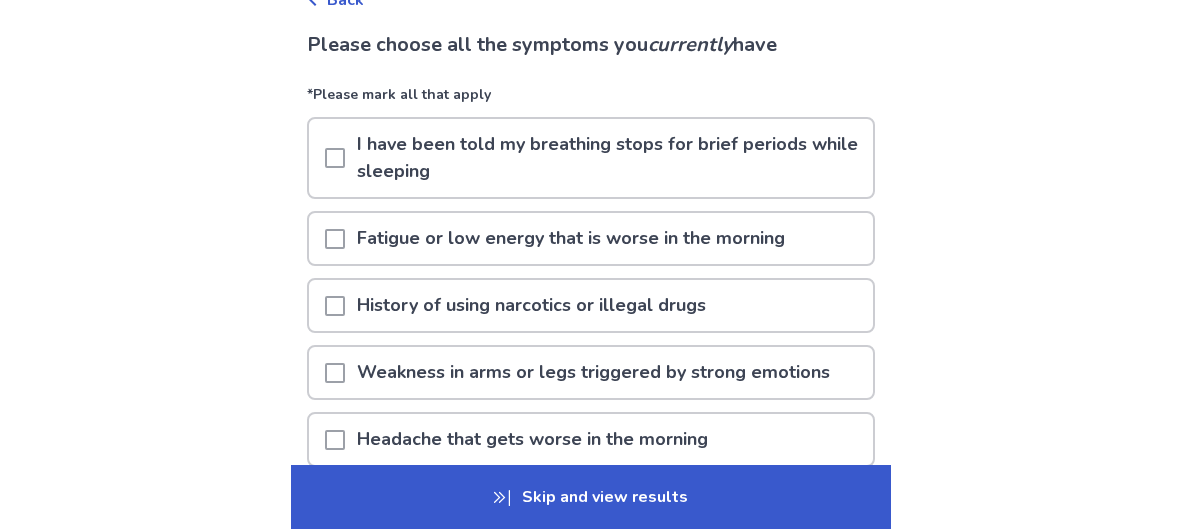 scroll, scrollTop: 128, scrollLeft: 0, axis: vertical 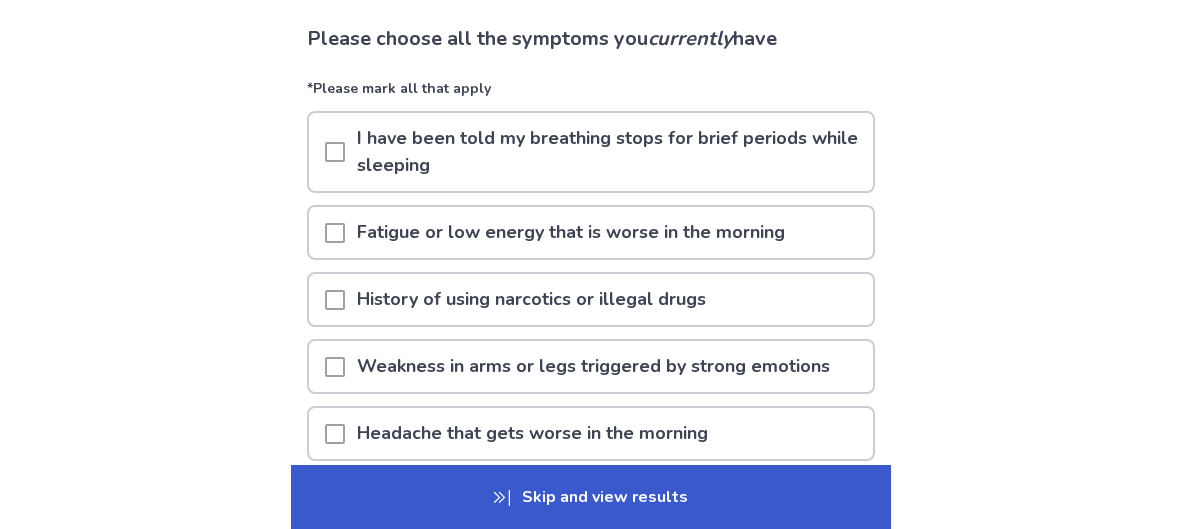 click on "Fatigue or low energy that is worse in the morning" at bounding box center [571, 232] 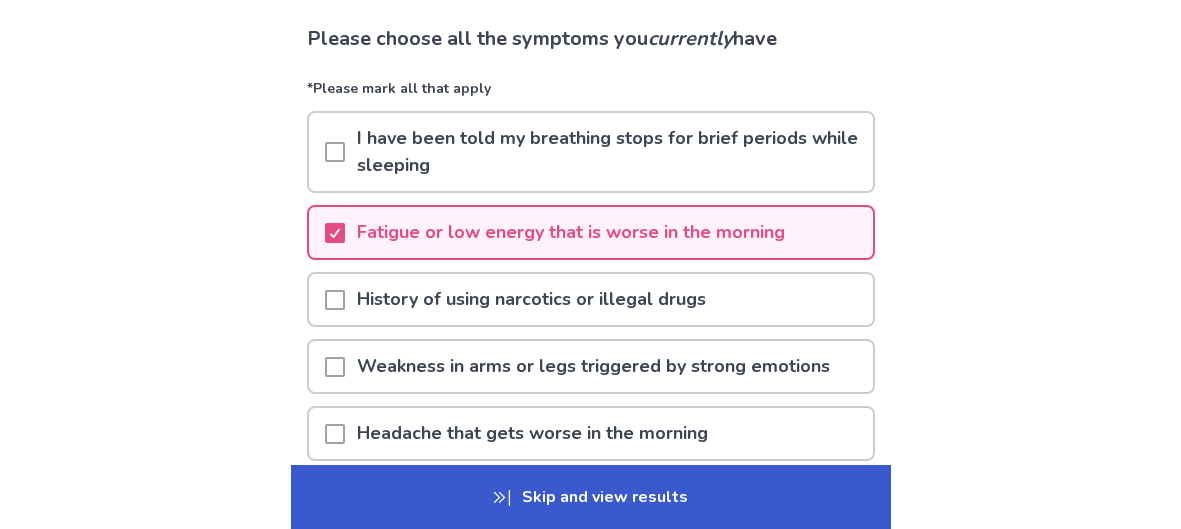 click on "Fatigue or low energy that is worse in the morning" at bounding box center [571, 232] 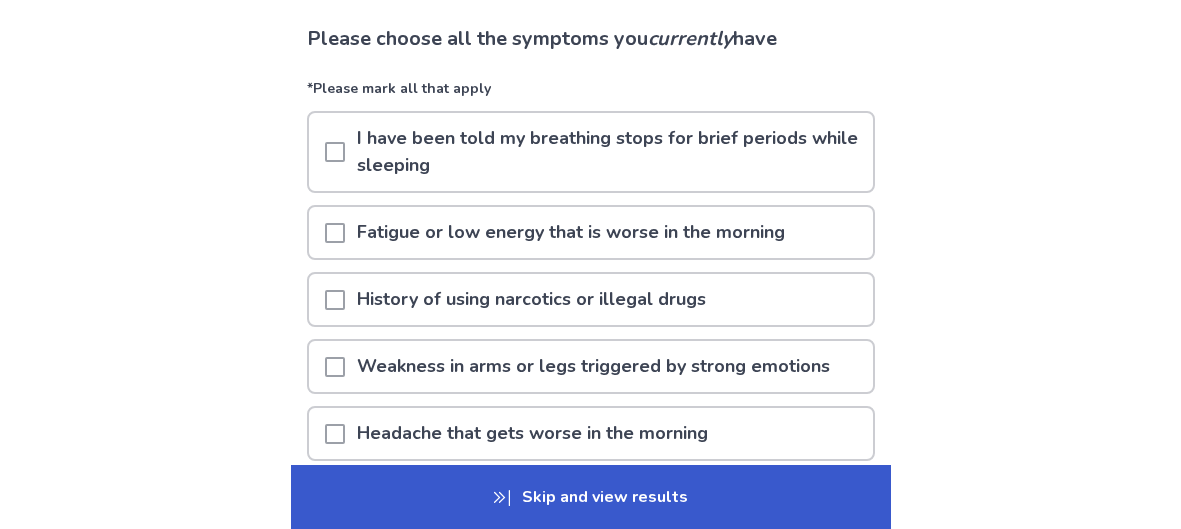 click on "Fatigue or low energy that is worse in the morning" at bounding box center [571, 232] 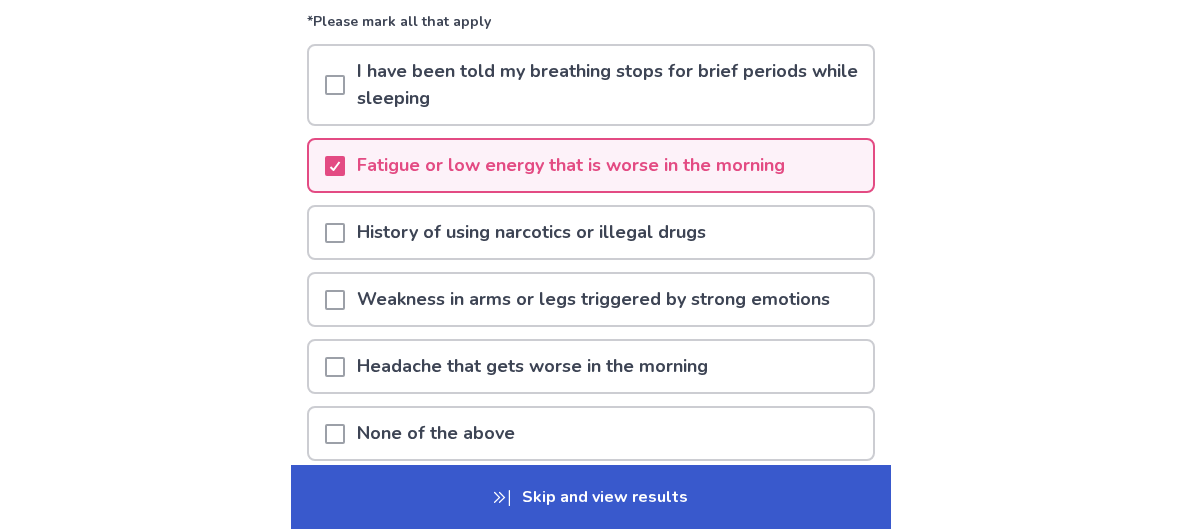scroll, scrollTop: 198, scrollLeft: 0, axis: vertical 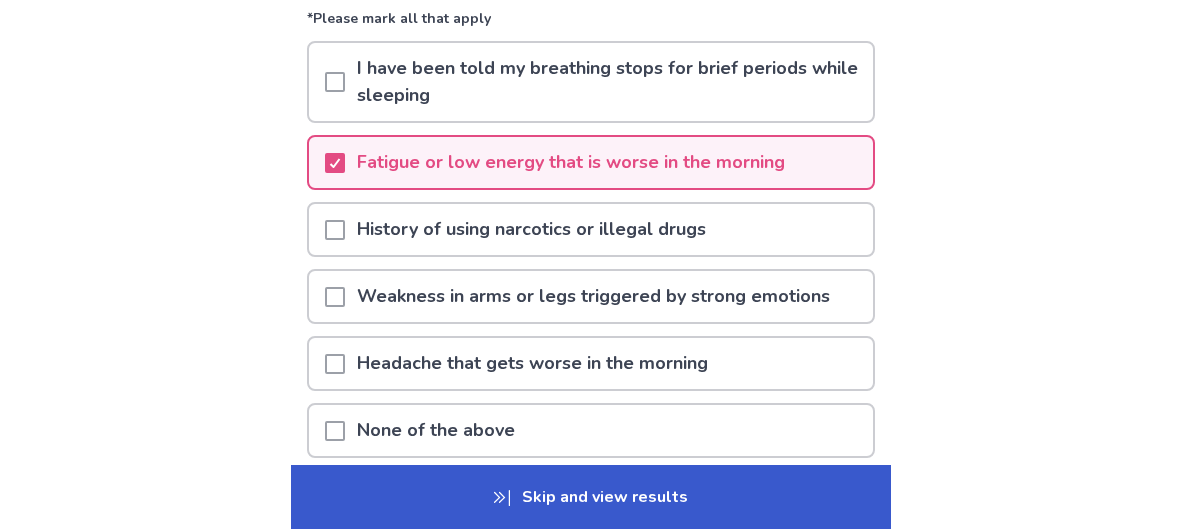 click on "Fatigue or low energy that is worse in the morning" at bounding box center (571, 162) 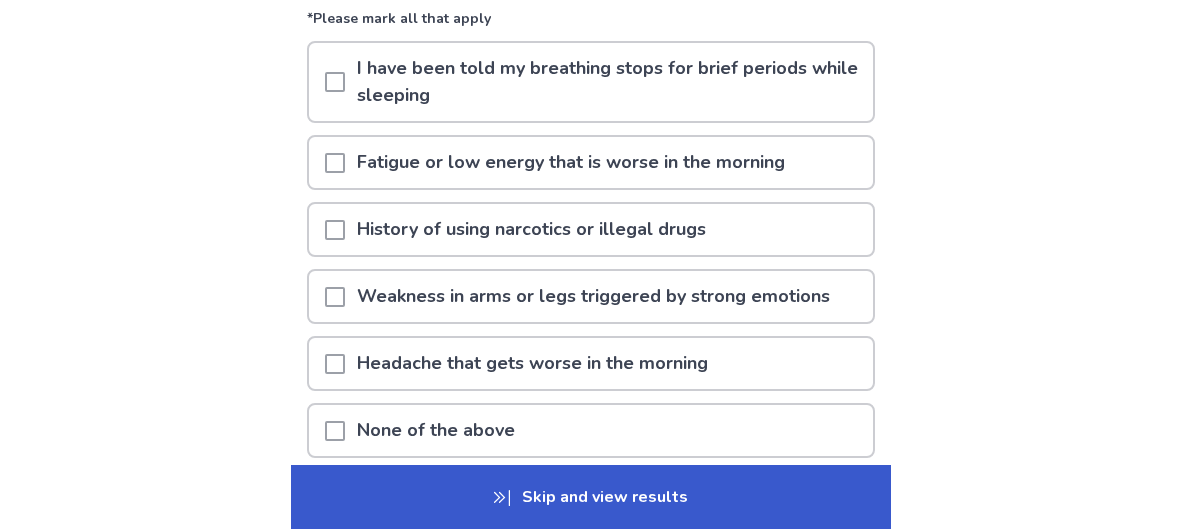 click on "None of the above" at bounding box center (591, 430) 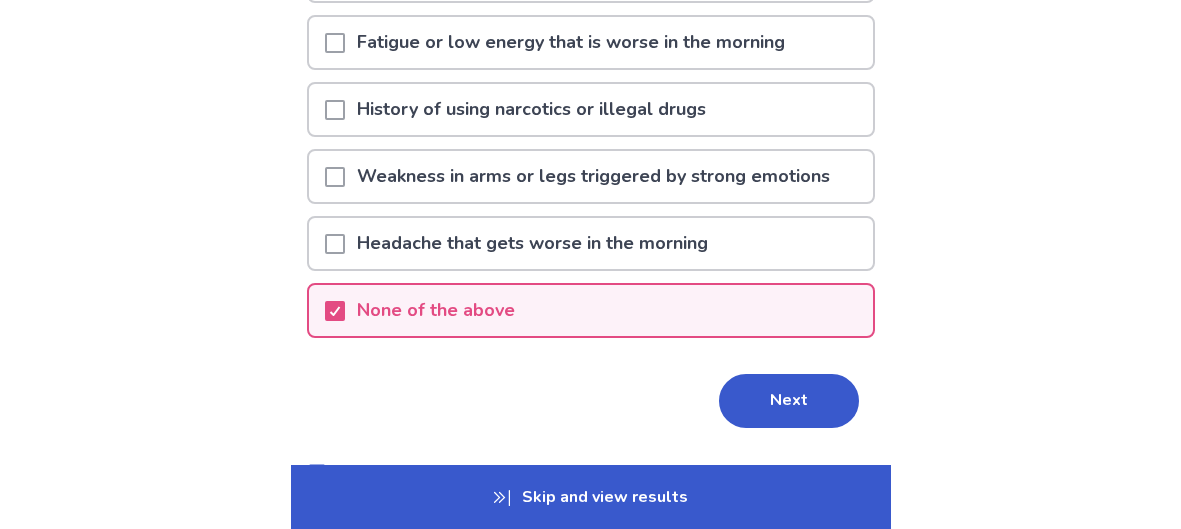 scroll, scrollTop: 366, scrollLeft: 0, axis: vertical 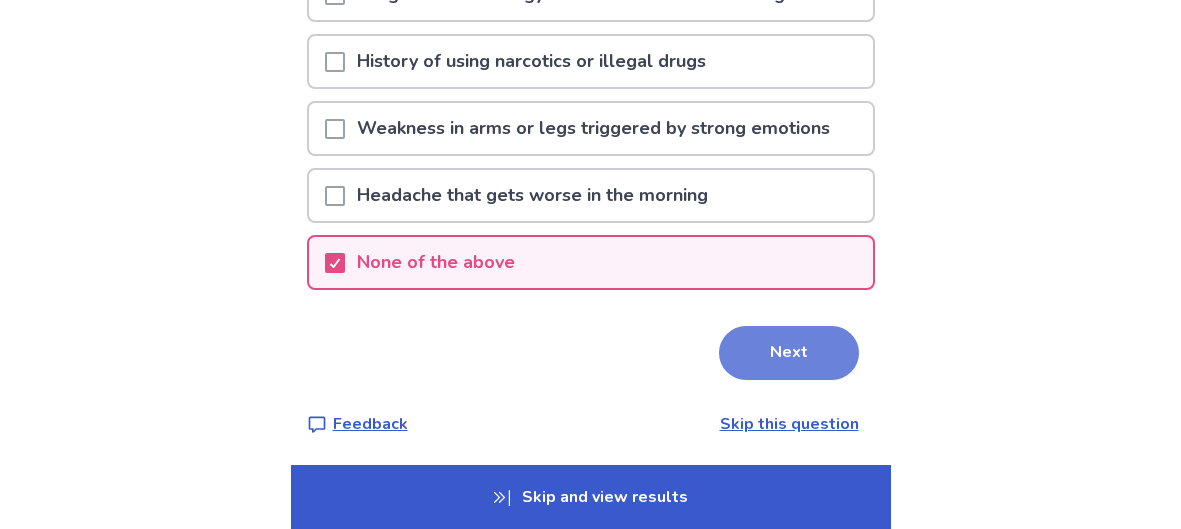click on "Next" at bounding box center (789, 353) 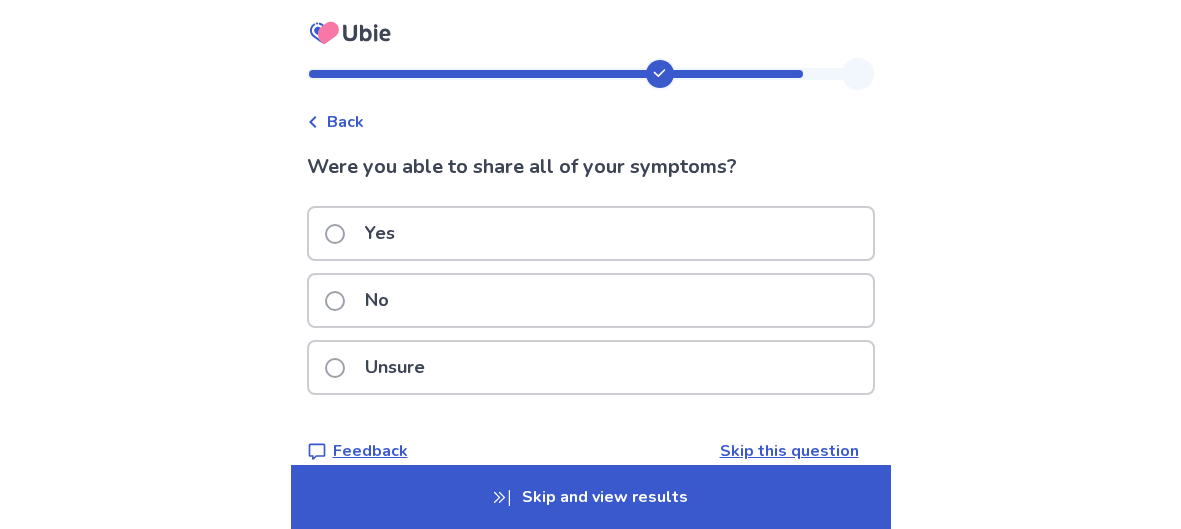 click on "No" at bounding box center (363, 300) 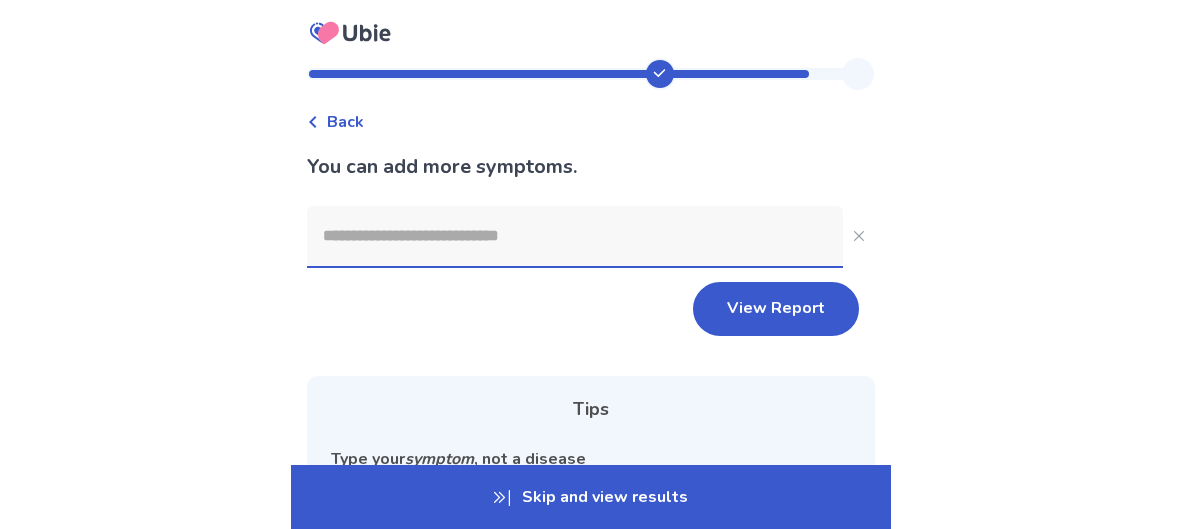 click 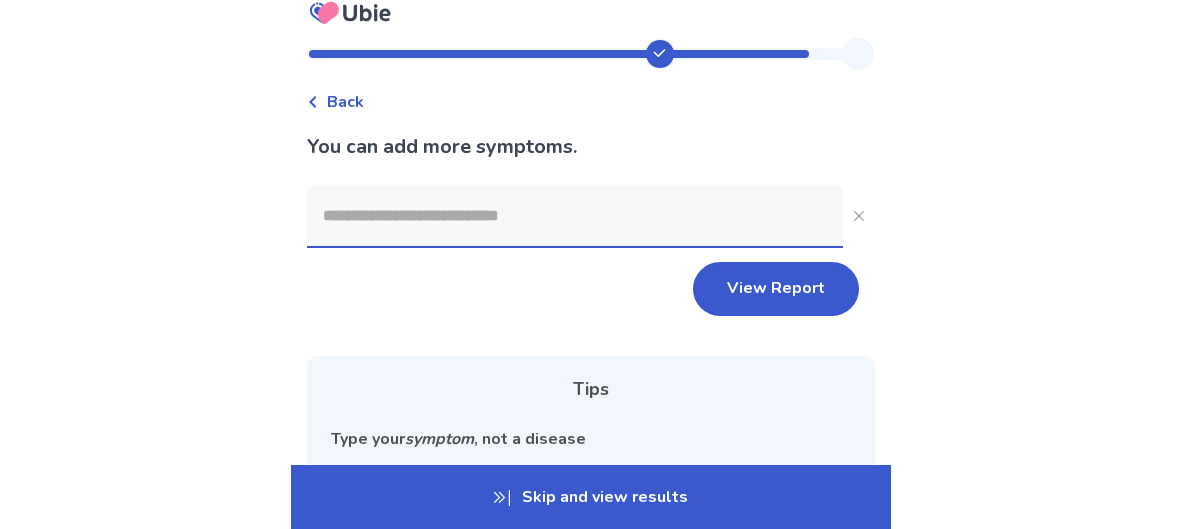 scroll, scrollTop: 19, scrollLeft: 0, axis: vertical 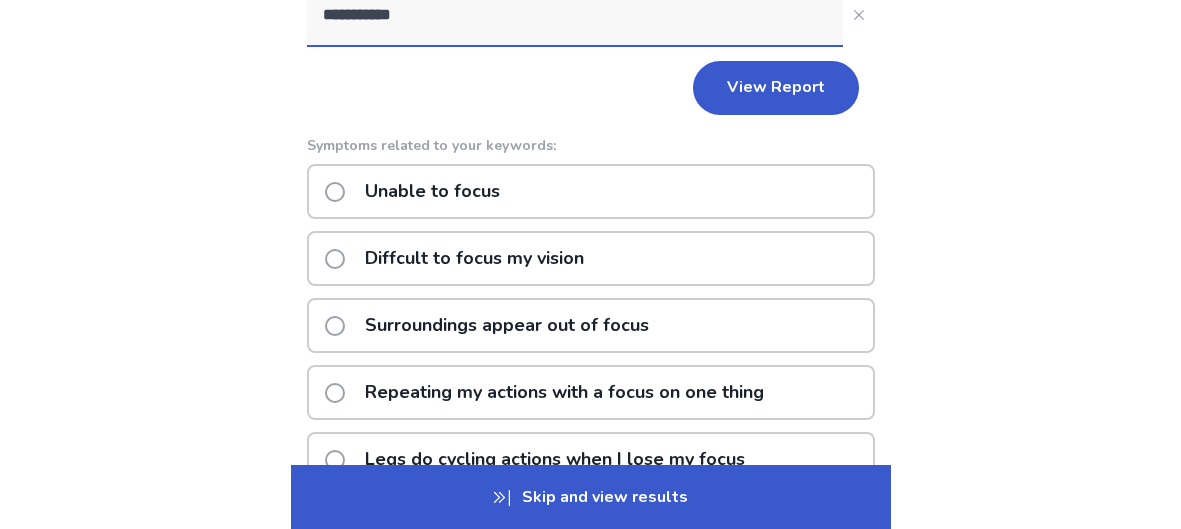 type on "**********" 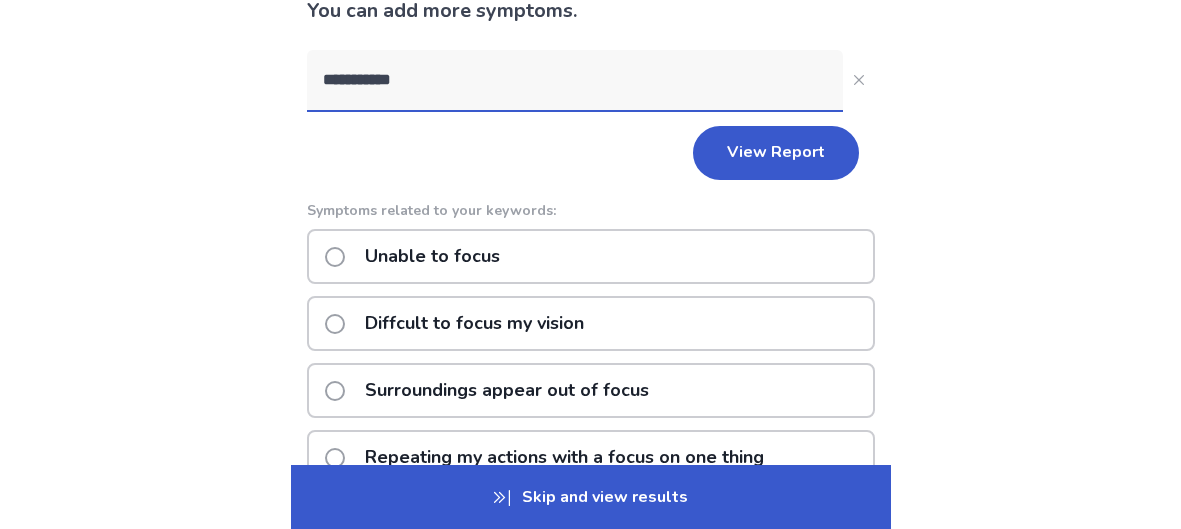 scroll, scrollTop: 162, scrollLeft: 0, axis: vertical 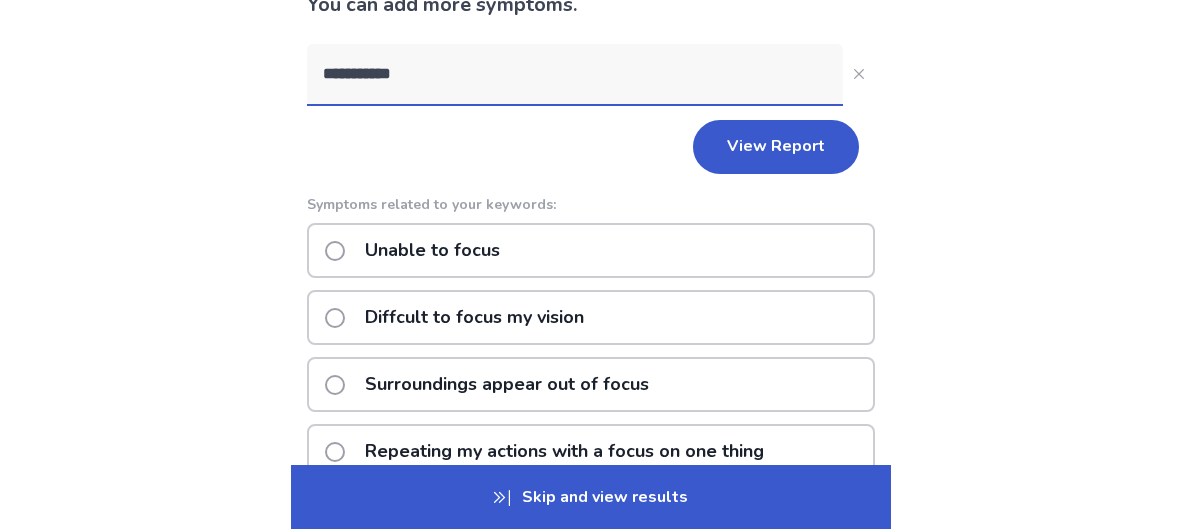 click on "Unable to focus" 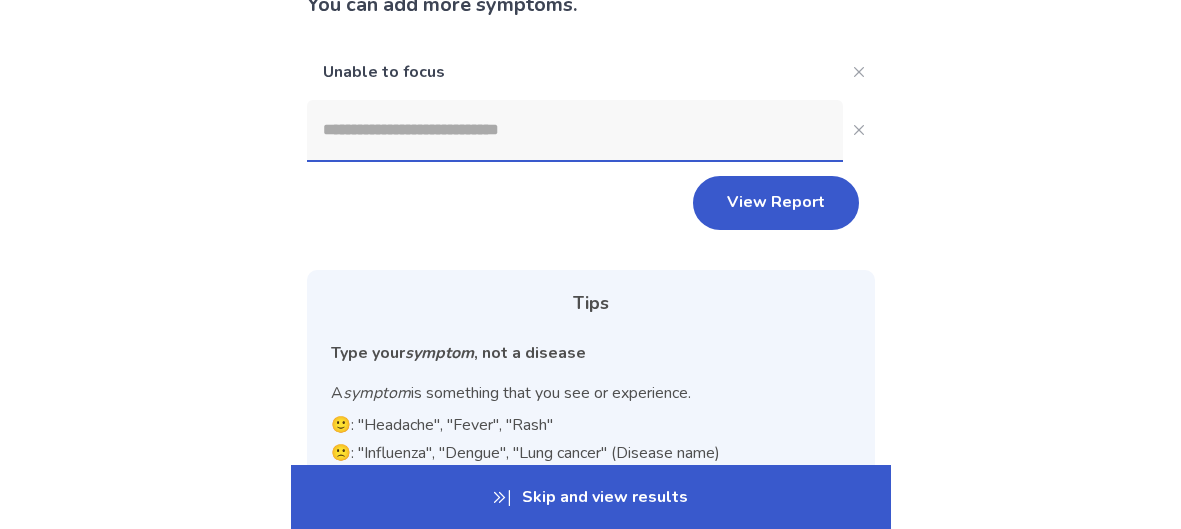 click 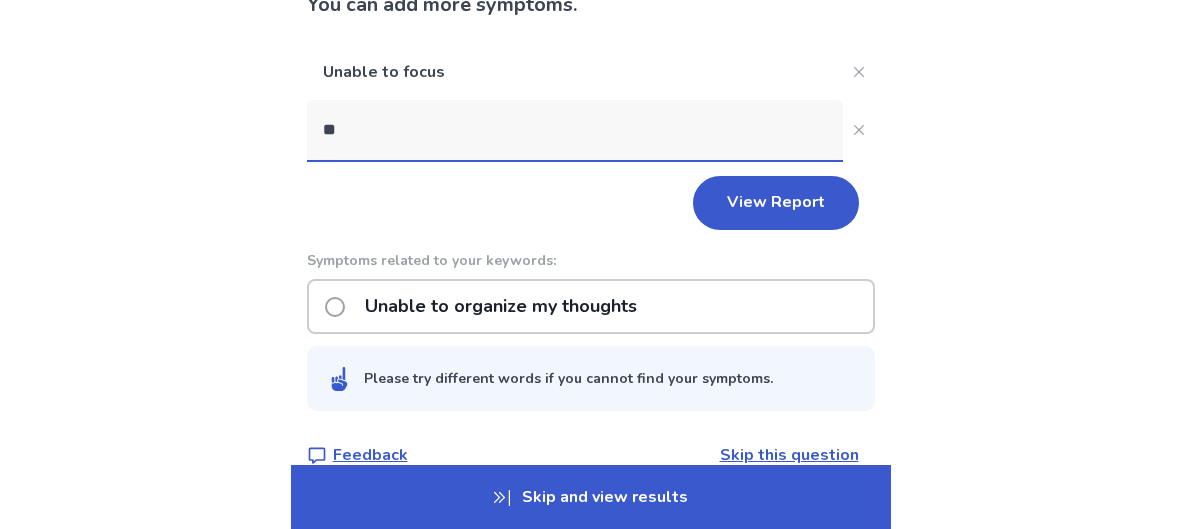 type on "*" 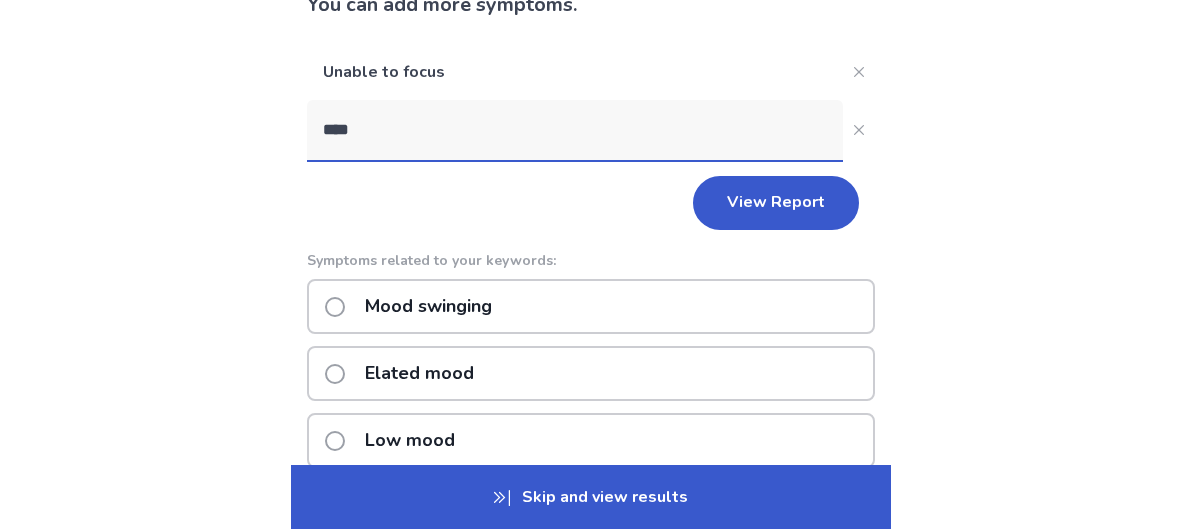 type on "****" 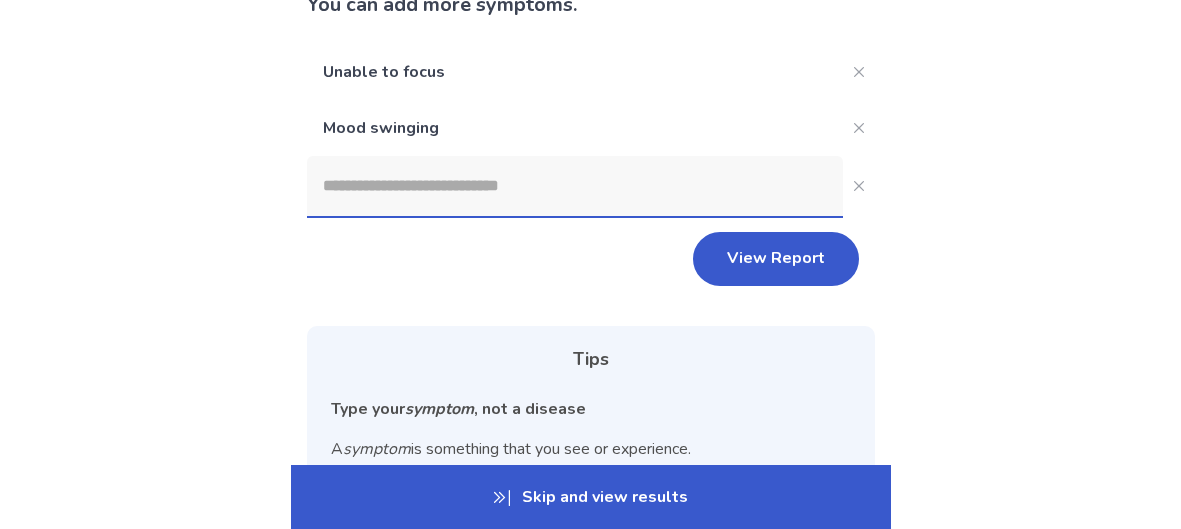 click 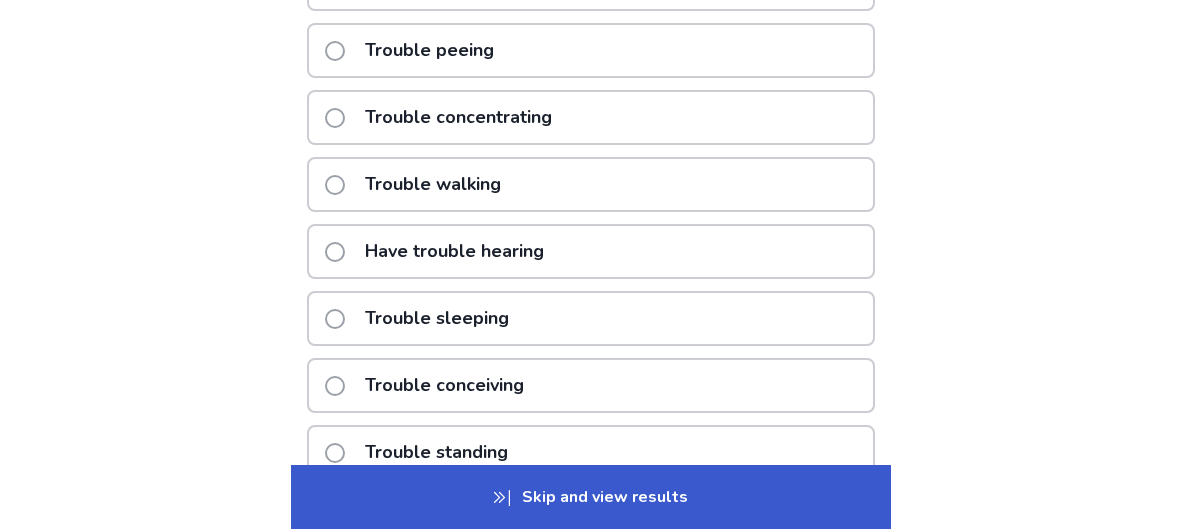 type on "******" 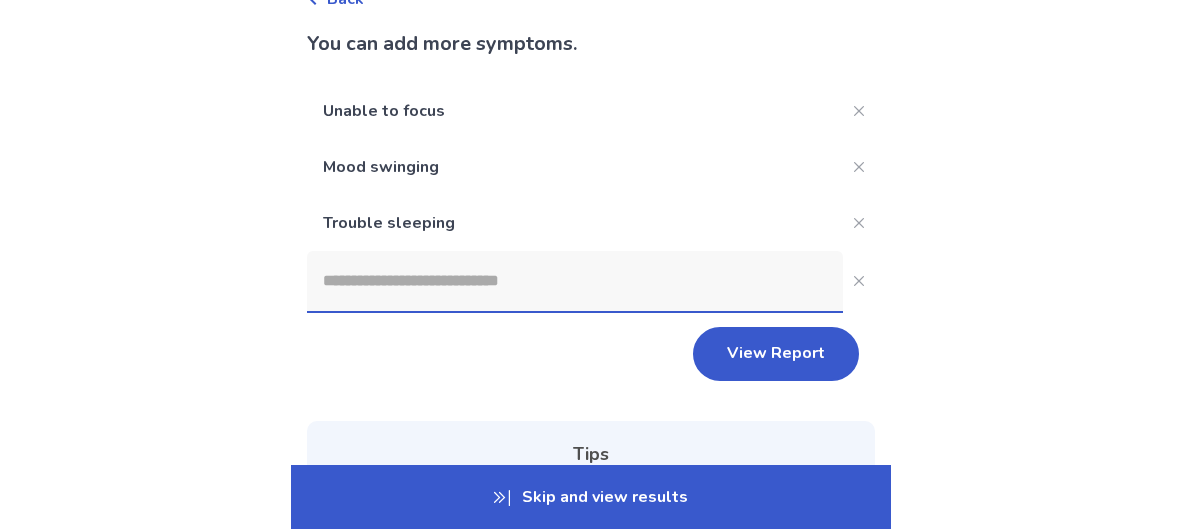 scroll, scrollTop: 124, scrollLeft: 0, axis: vertical 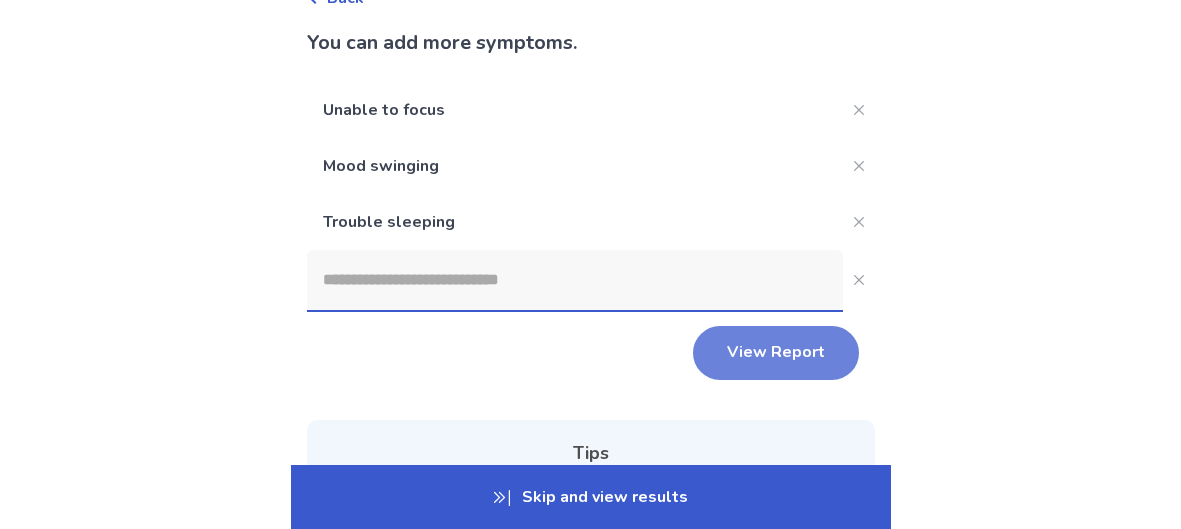 click on "View Report" 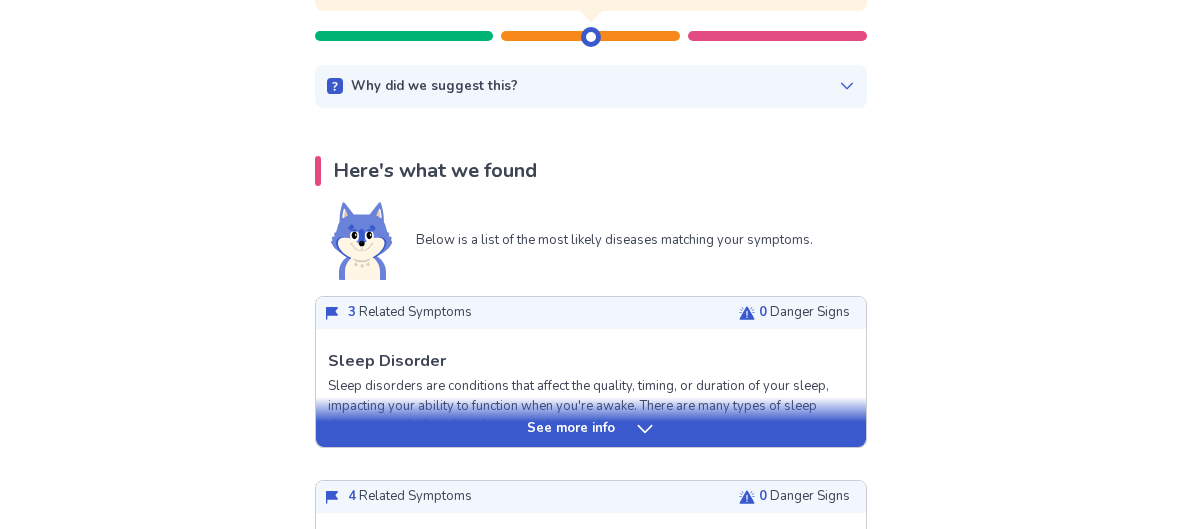scroll, scrollTop: 282, scrollLeft: 0, axis: vertical 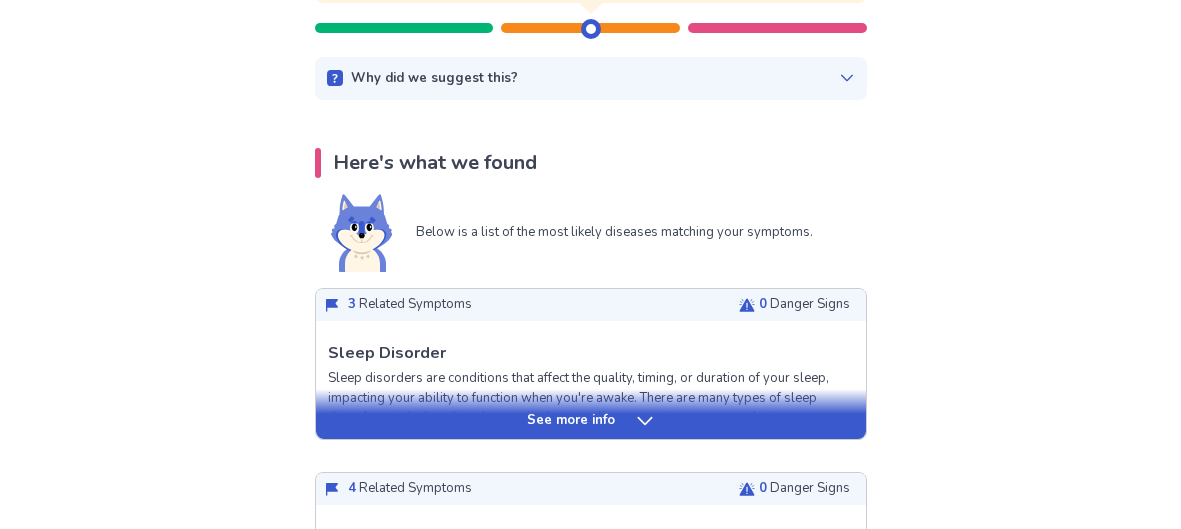 click on "See more info" at bounding box center (591, 421) 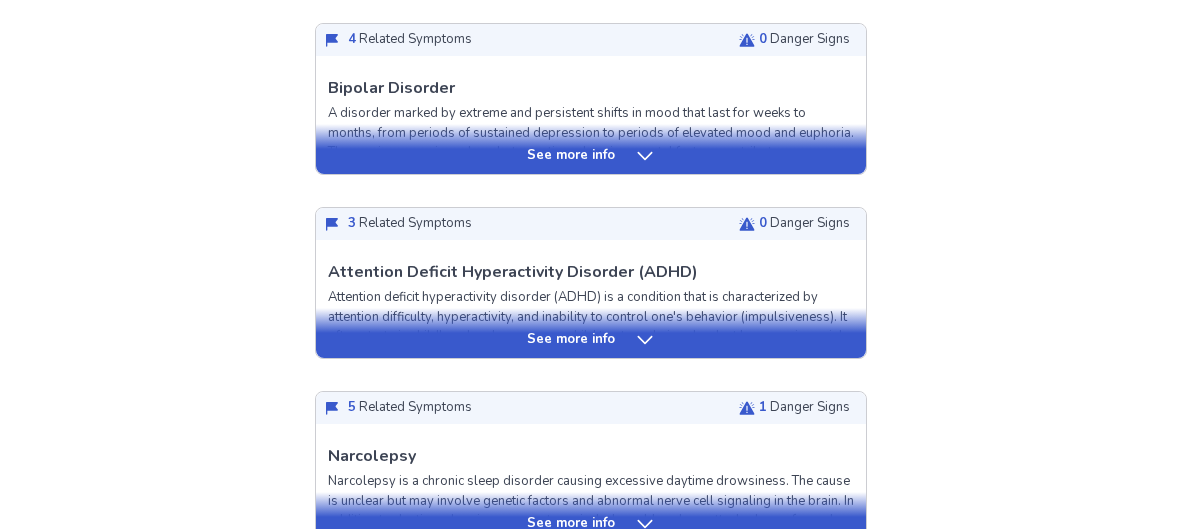 scroll, scrollTop: 2220, scrollLeft: 0, axis: vertical 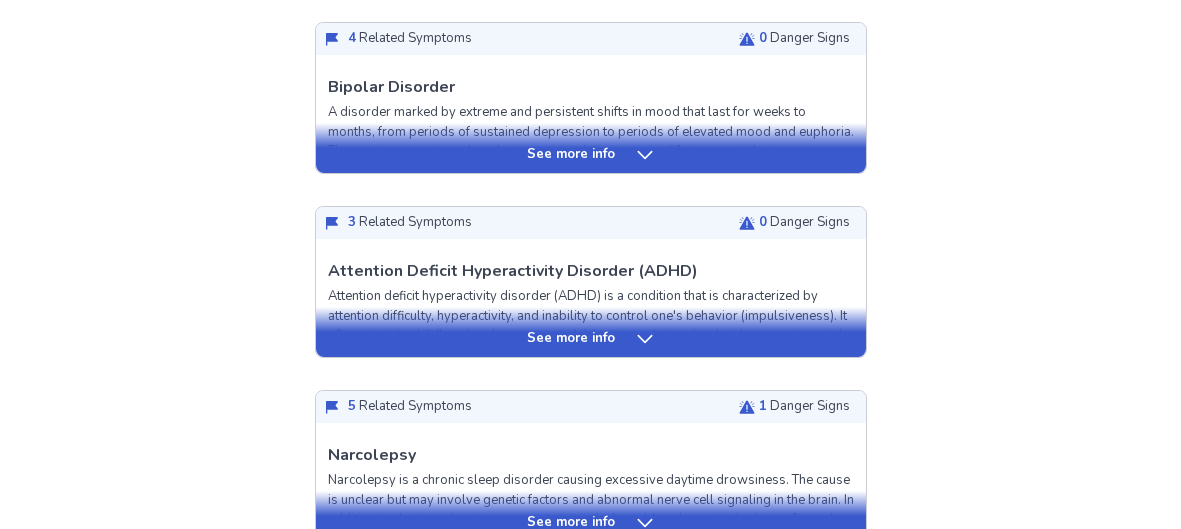 click on "See more info" at bounding box center (591, 155) 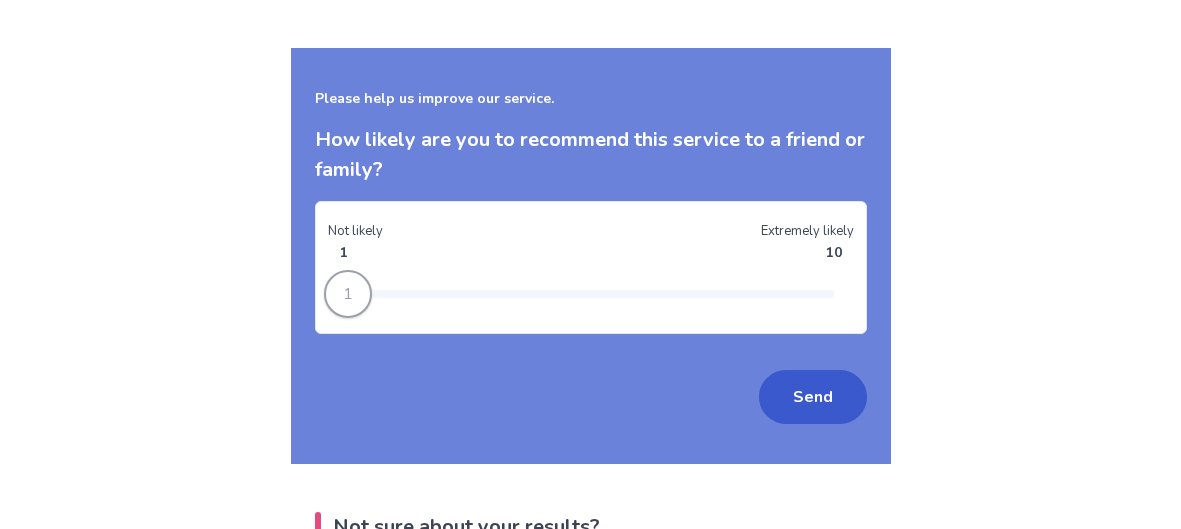 scroll, scrollTop: 5302, scrollLeft: 0, axis: vertical 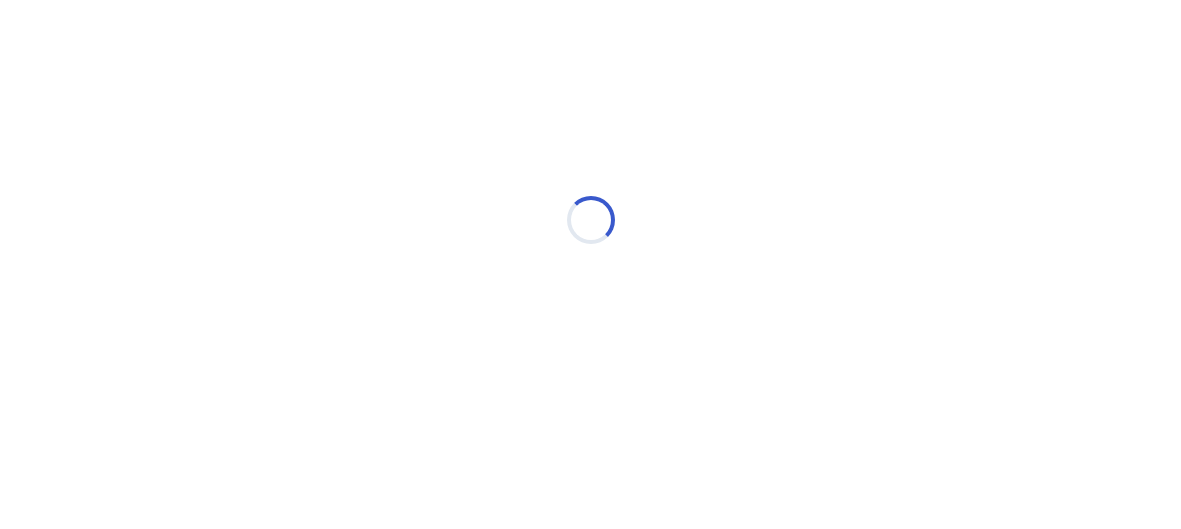 select on "*" 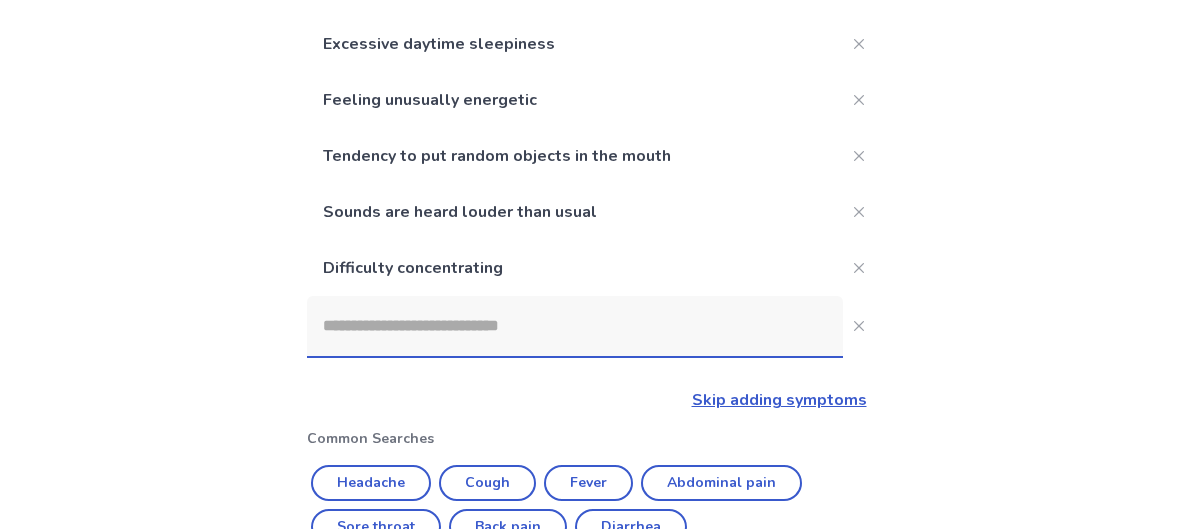scroll, scrollTop: 706, scrollLeft: 0, axis: vertical 